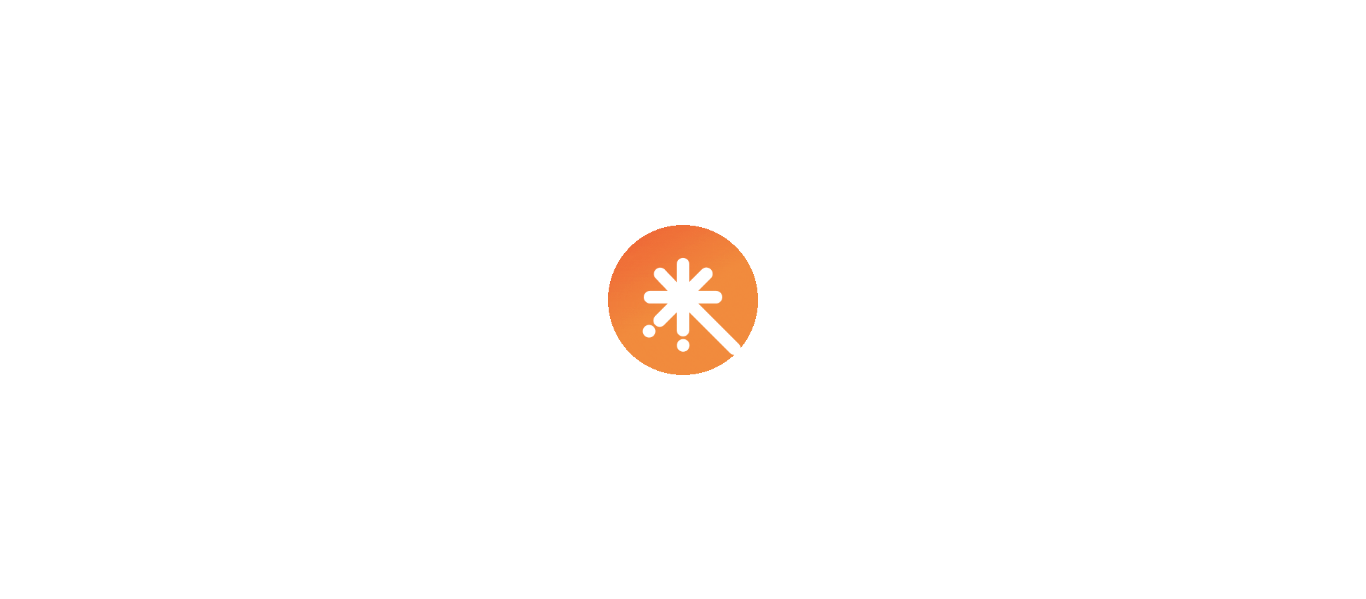 scroll, scrollTop: 0, scrollLeft: 0, axis: both 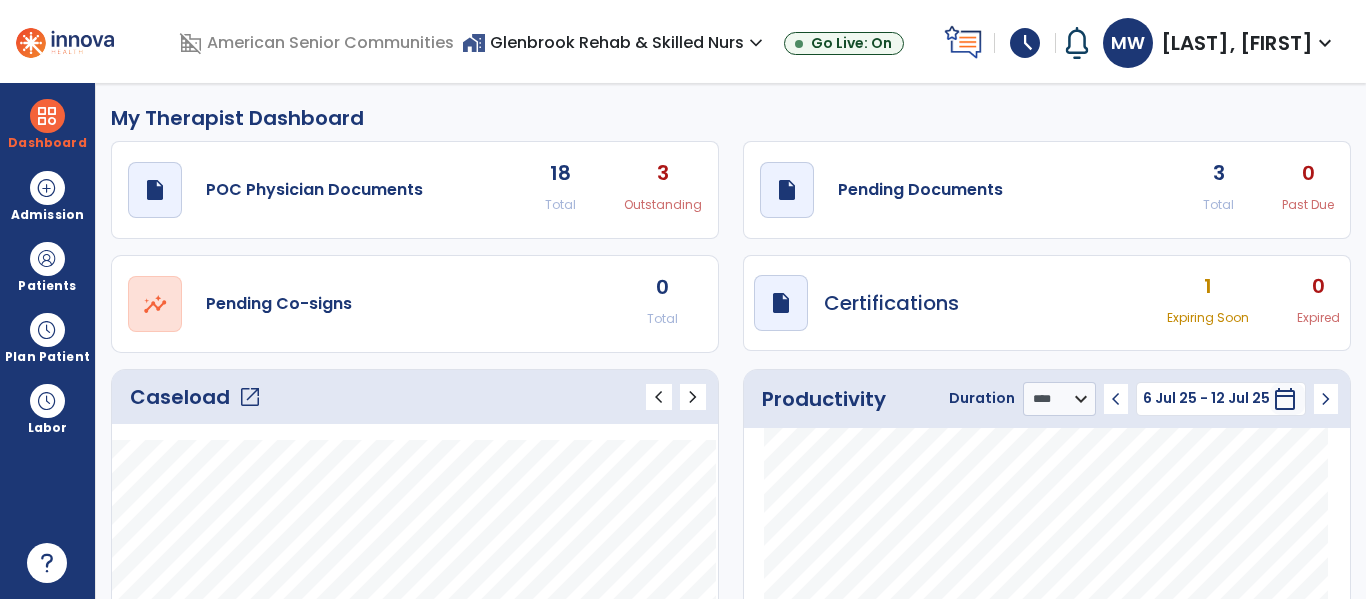 click on "Caseload open_in_new" at bounding box center (196, 397) 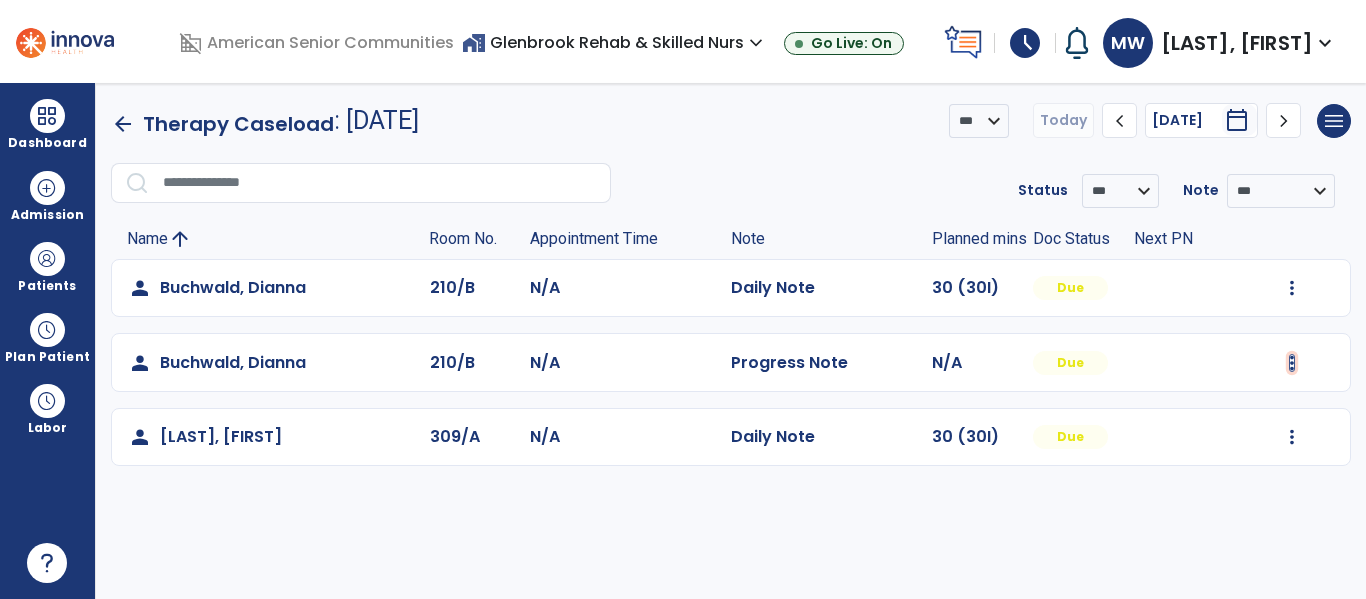 click at bounding box center (1292, 288) 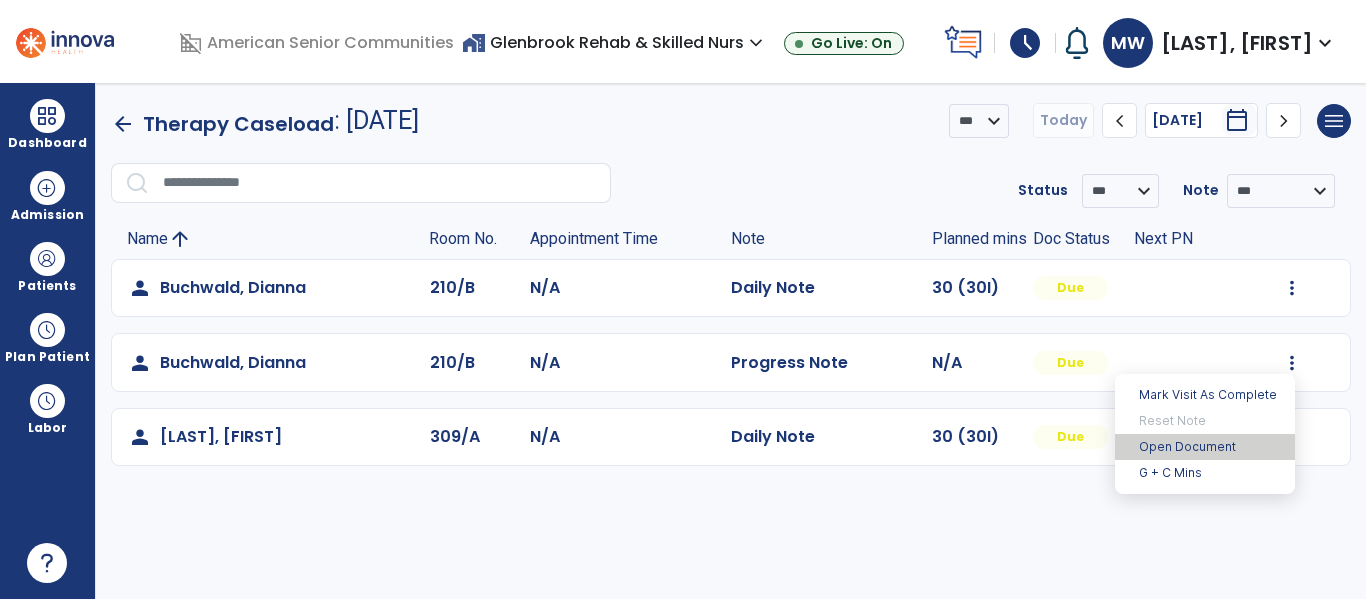 click on "Open Document" at bounding box center (1205, 447) 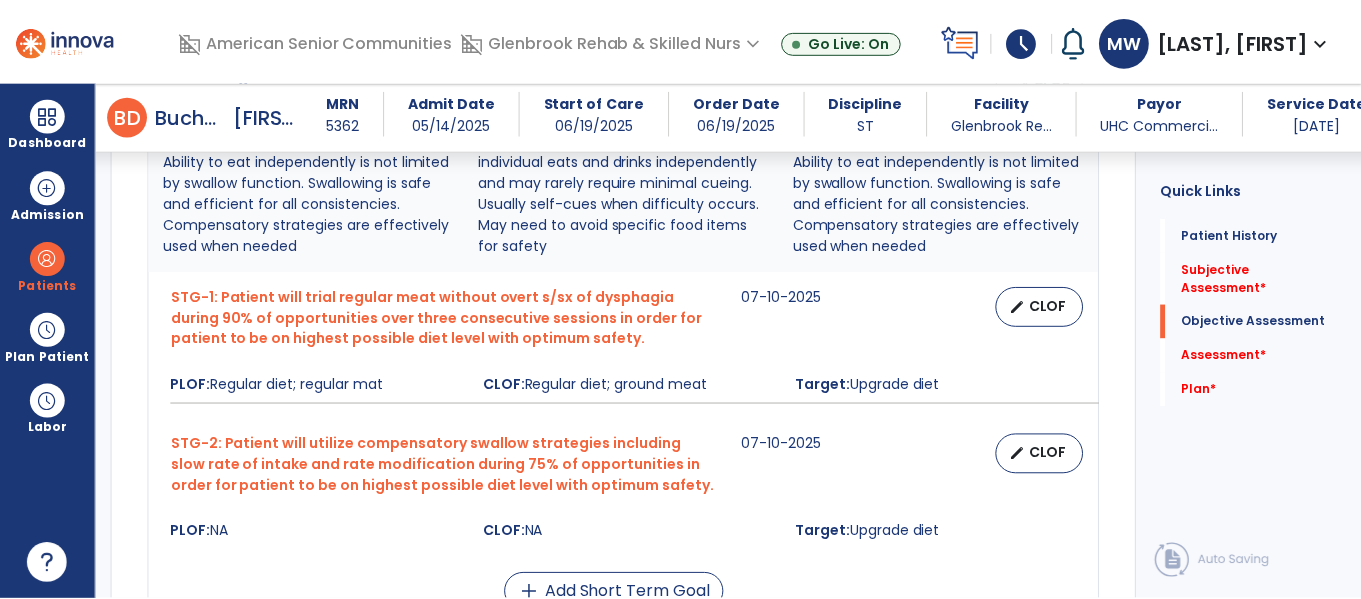 scroll, scrollTop: 977, scrollLeft: 0, axis: vertical 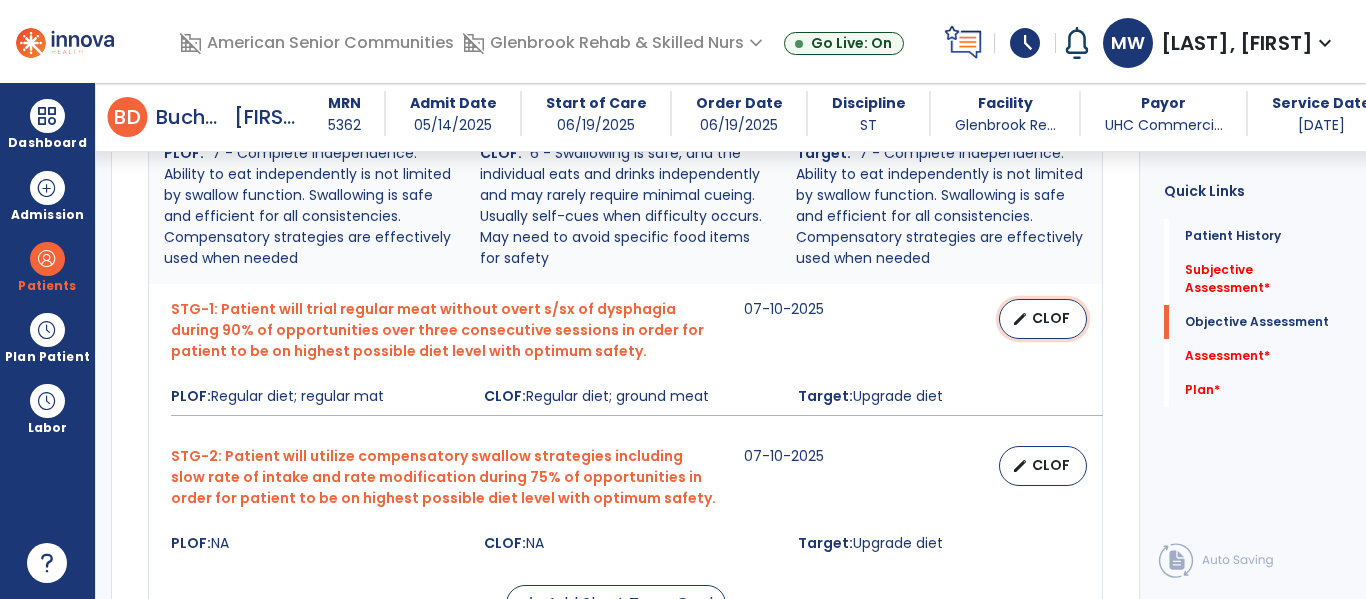 click on "CLOF" at bounding box center (1051, 318) 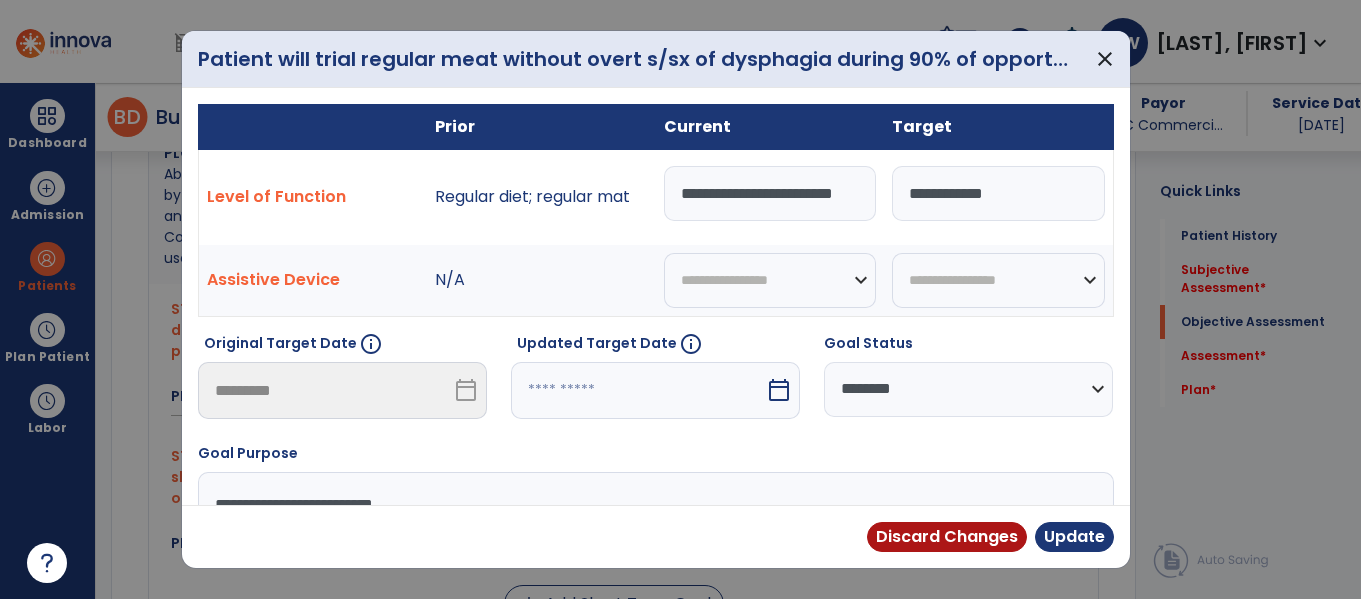 scroll, scrollTop: 977, scrollLeft: 0, axis: vertical 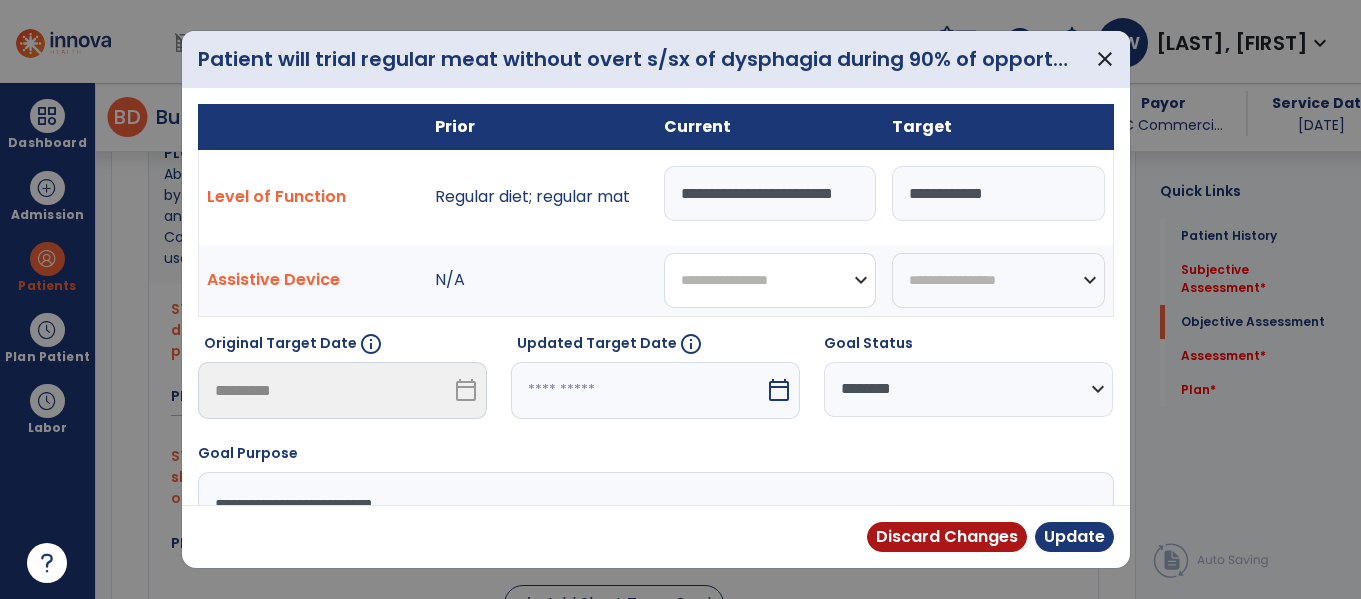 click on "**********" at bounding box center [770, 280] 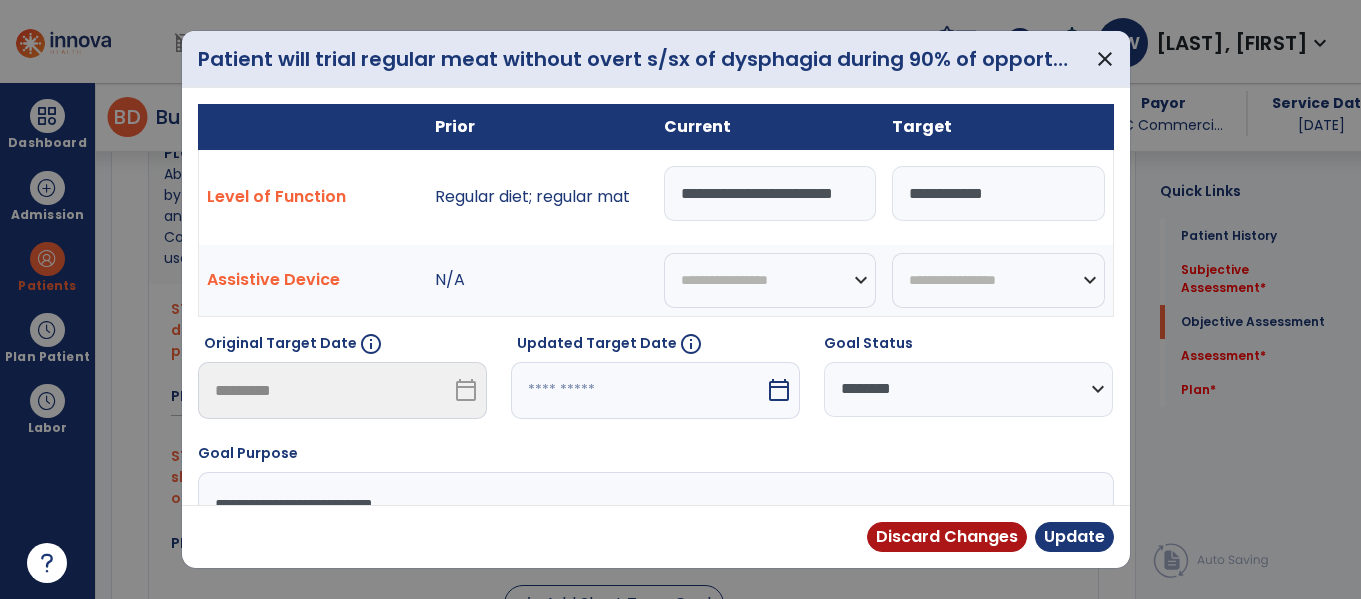 click on "**********" at bounding box center (998, 197) 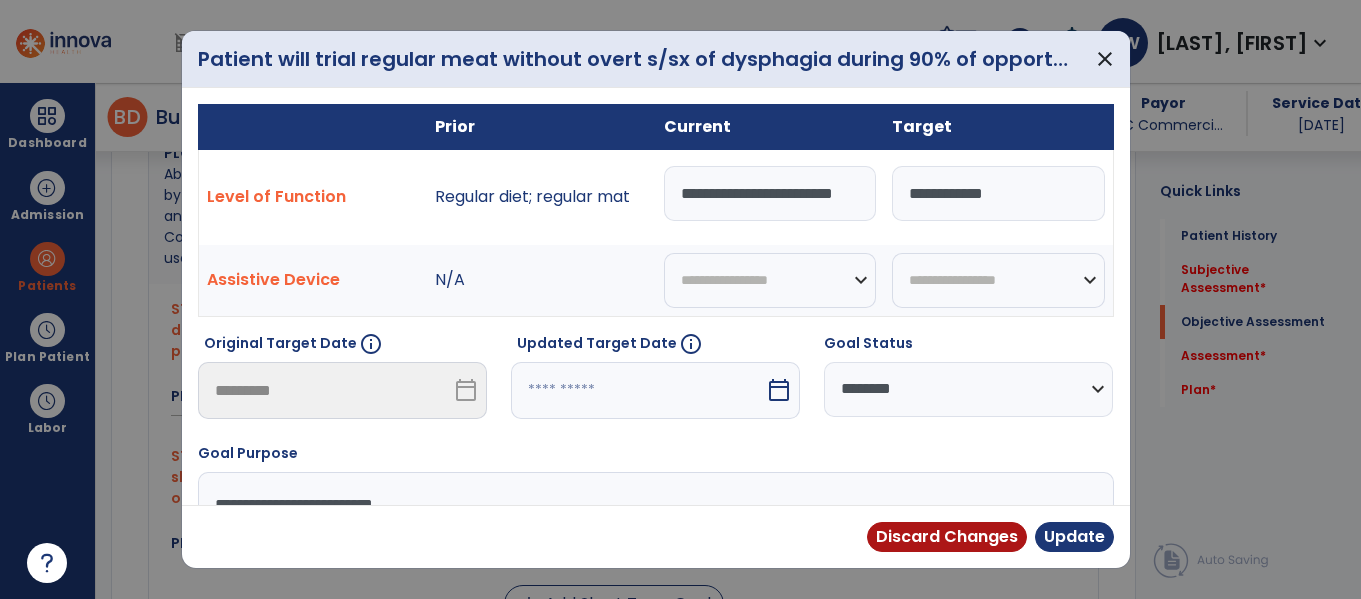 click on "**********" at bounding box center [968, 389] 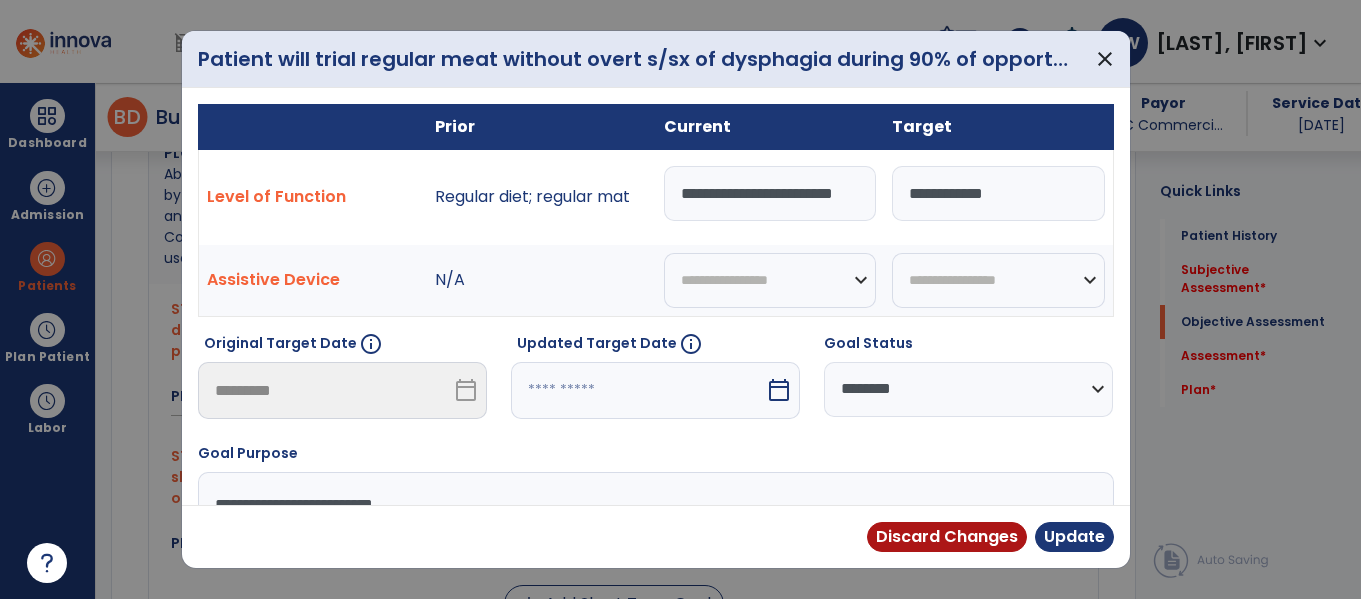 select on "**********" 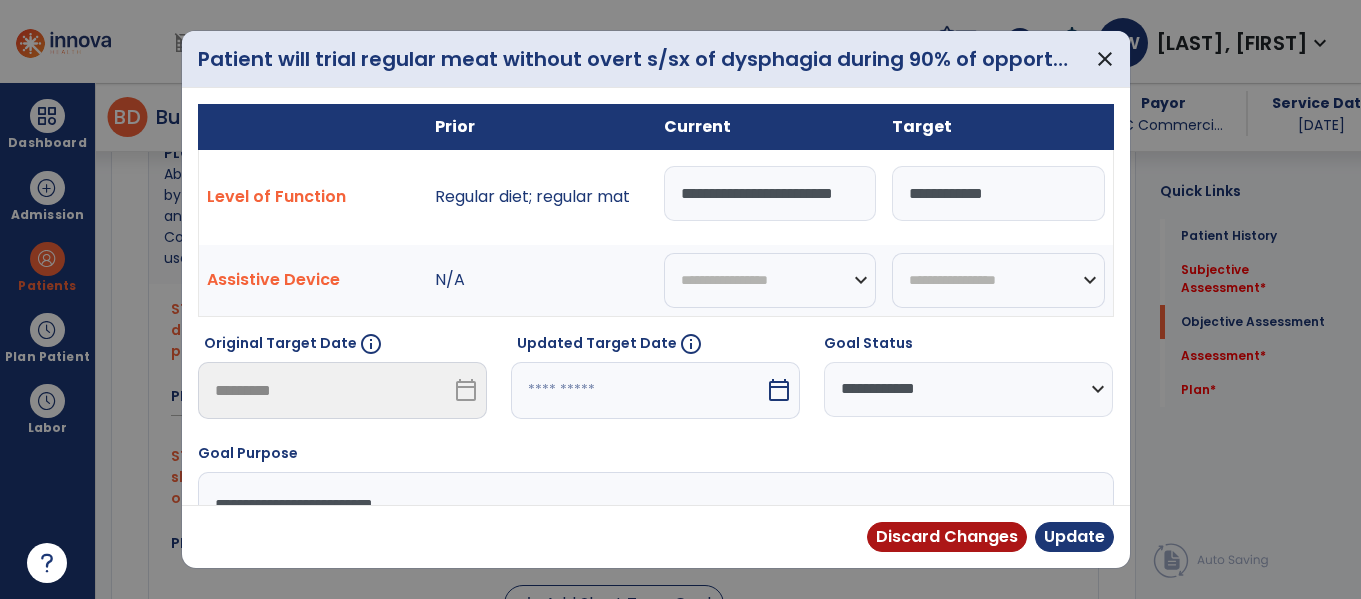 click on "**********" at bounding box center (968, 389) 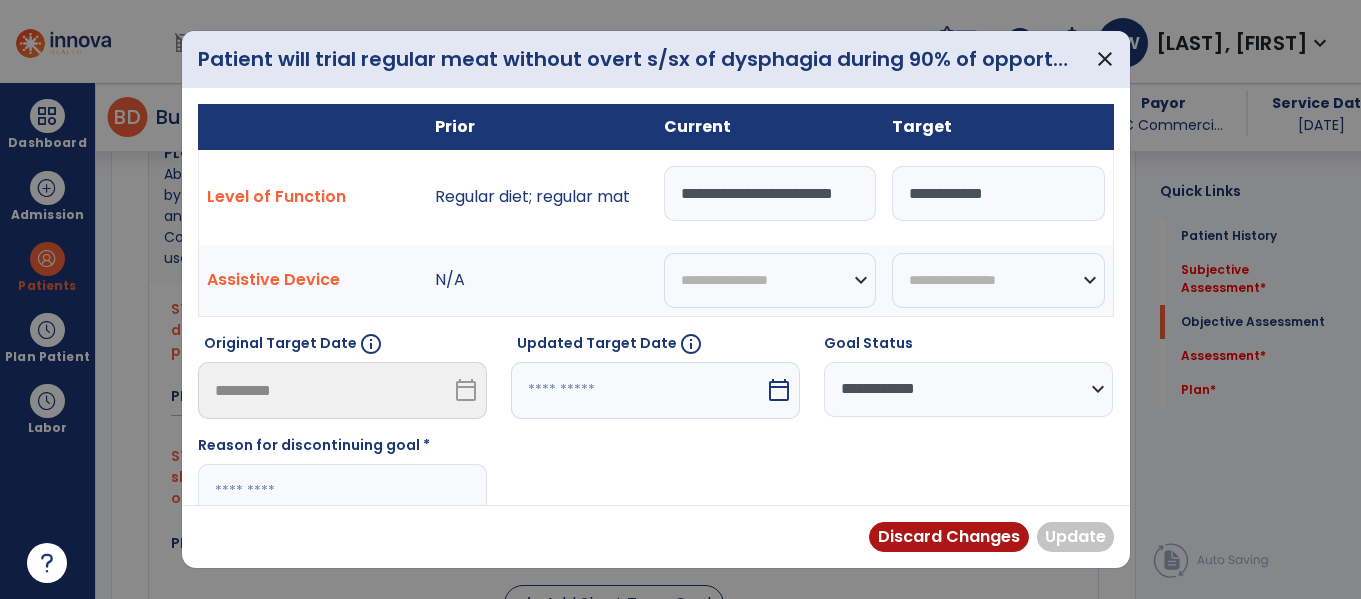 click on "calendar_today" at bounding box center [779, 390] 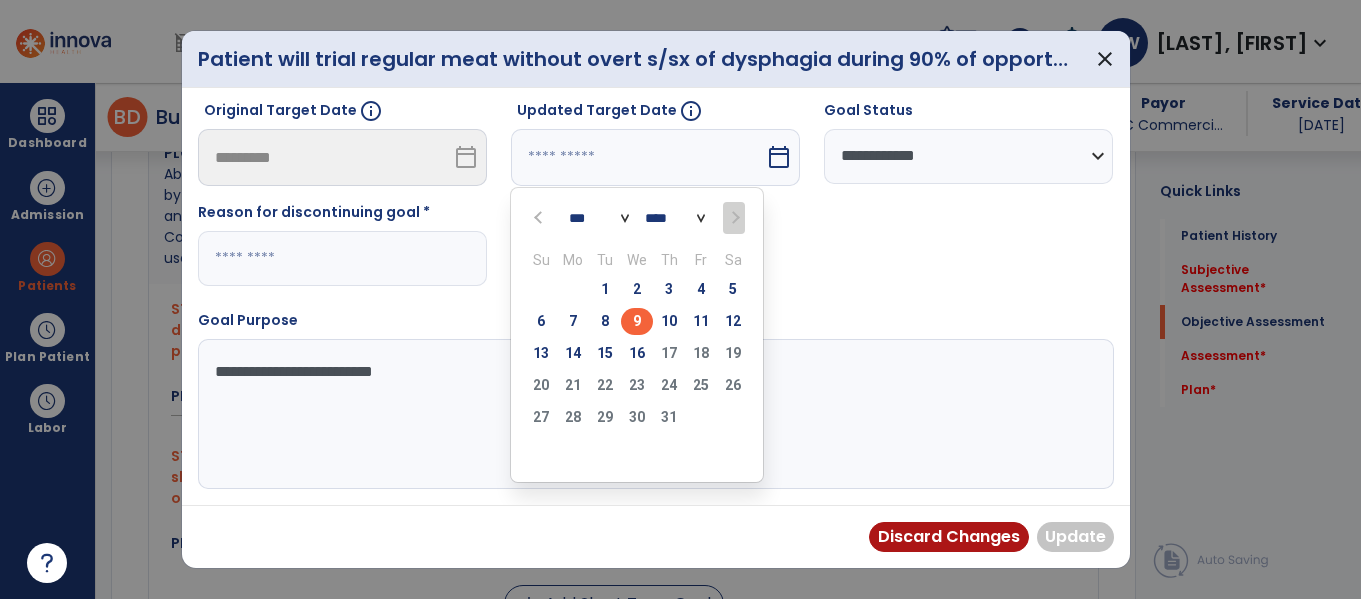 click on "9" at bounding box center (637, 321) 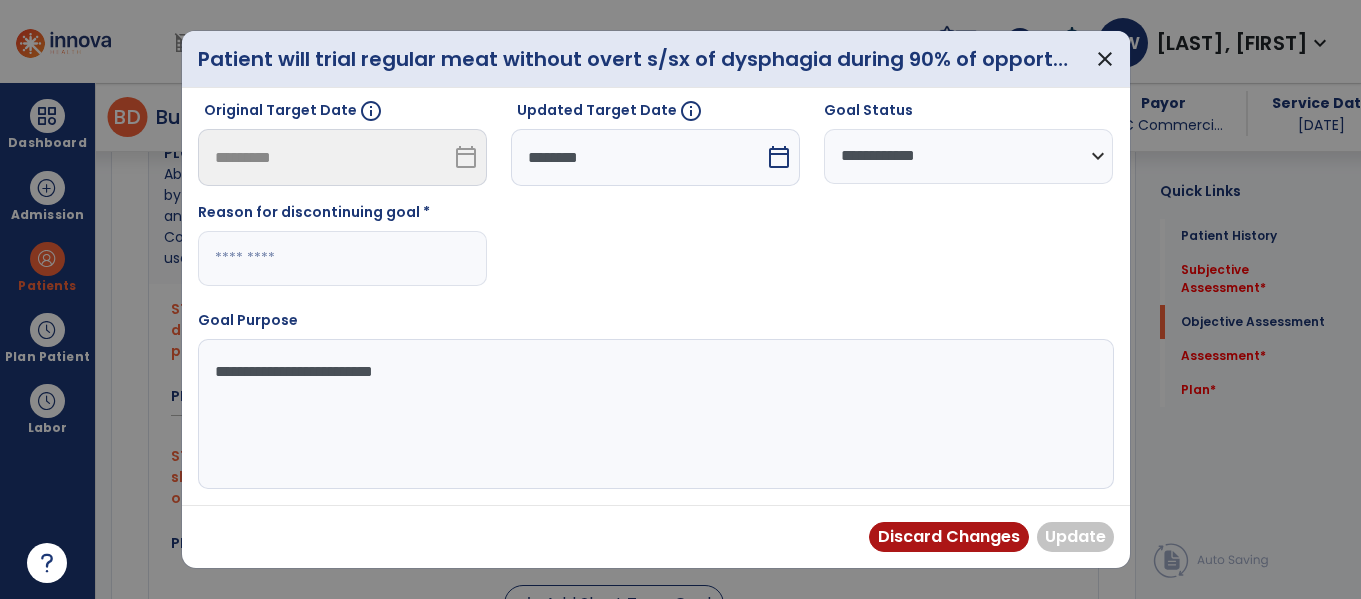 click on "**********" at bounding box center [653, 414] 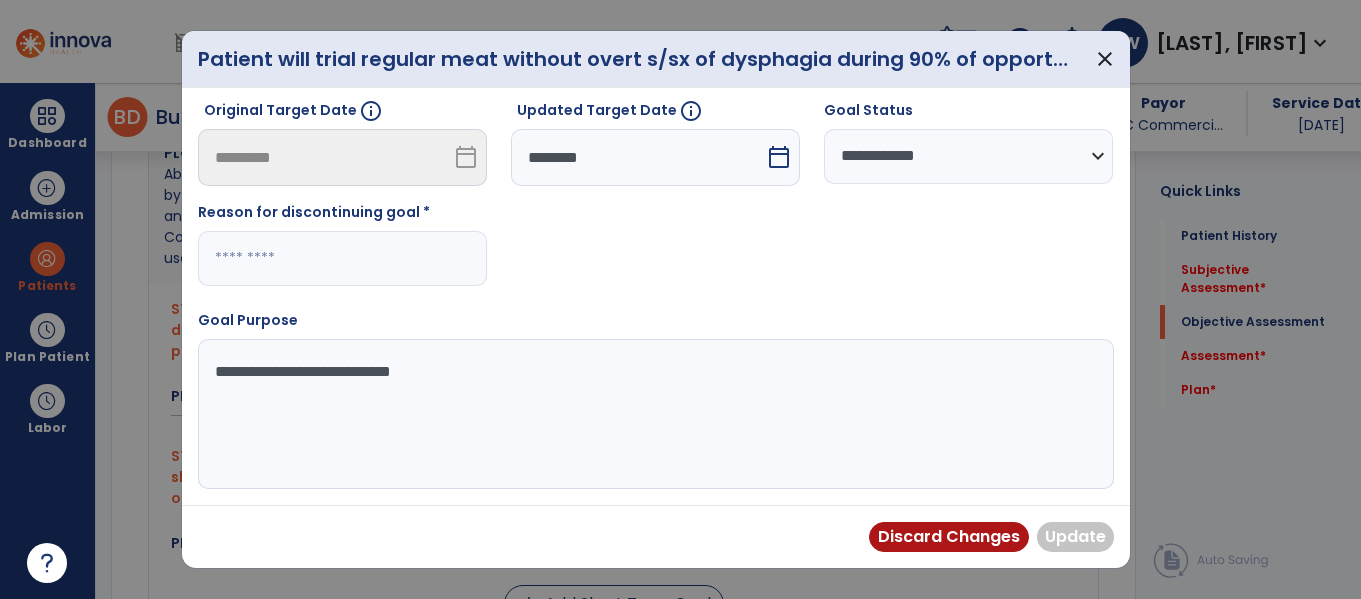 type on "**********" 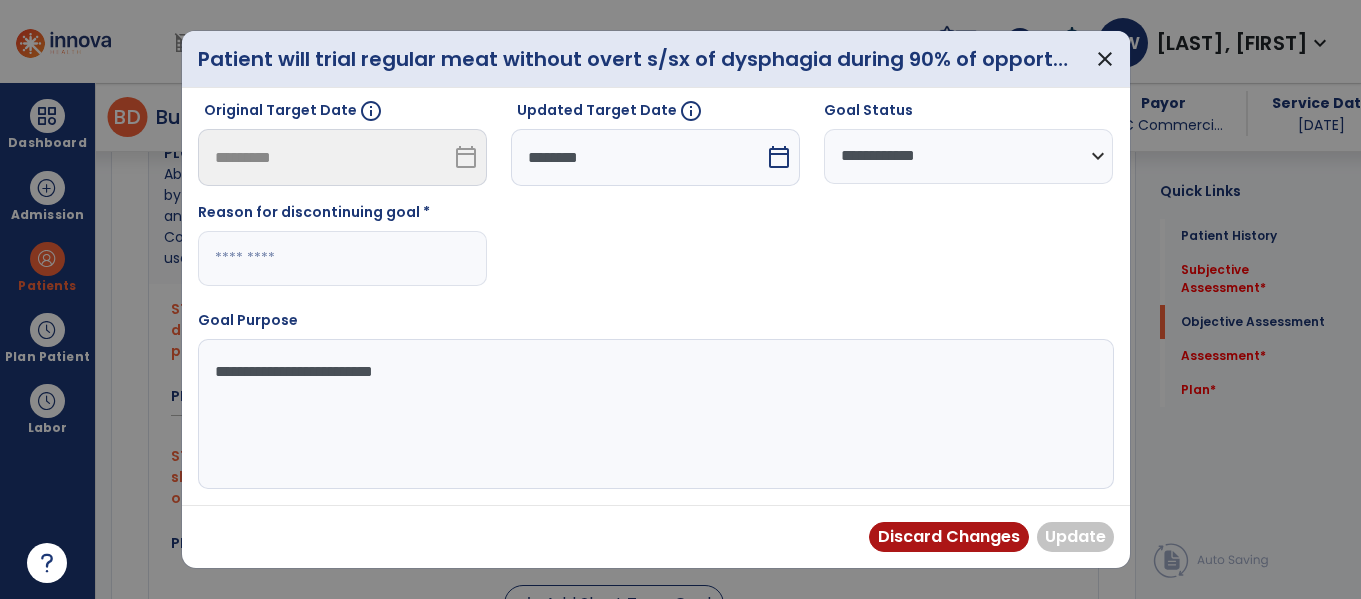 scroll, scrollTop: 0, scrollLeft: 0, axis: both 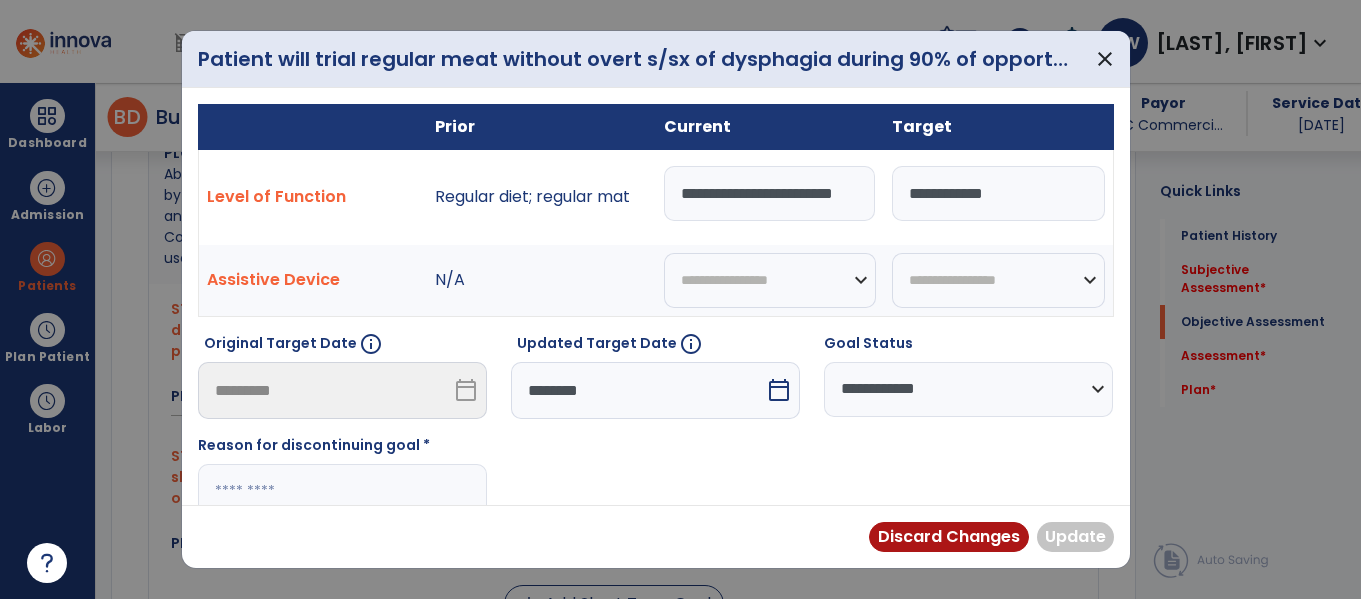 drag, startPoint x: 942, startPoint y: 229, endPoint x: 1178, endPoint y: 246, distance: 236.6115 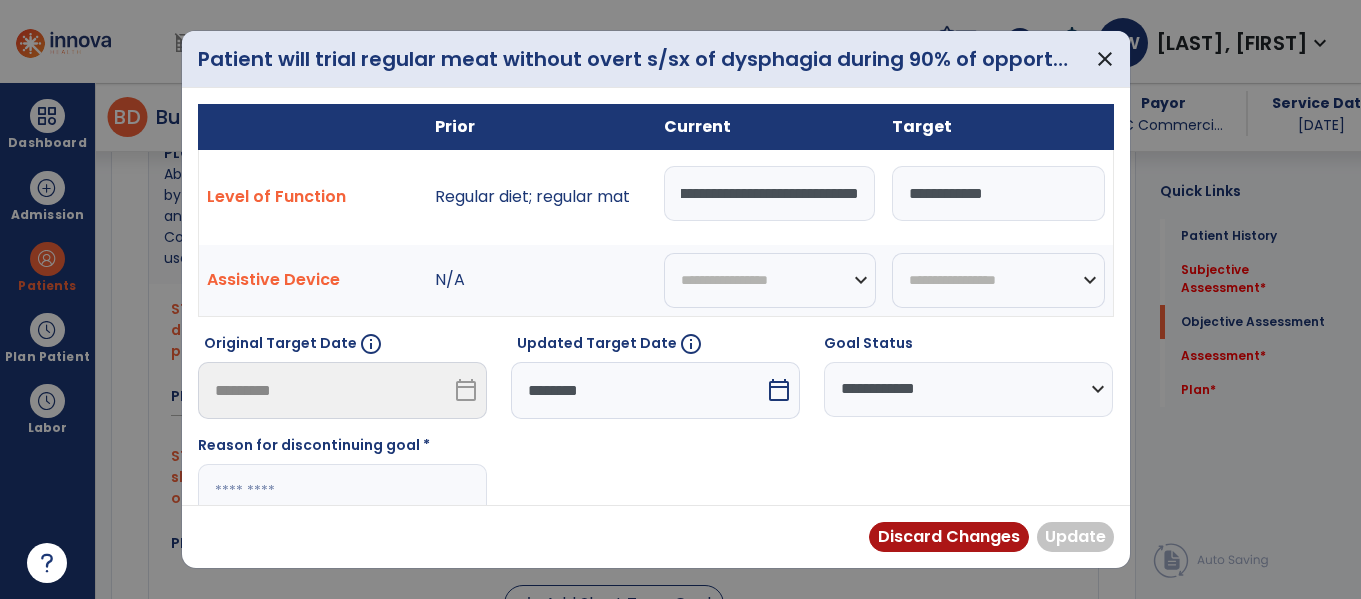 scroll, scrollTop: 0, scrollLeft: 146, axis: horizontal 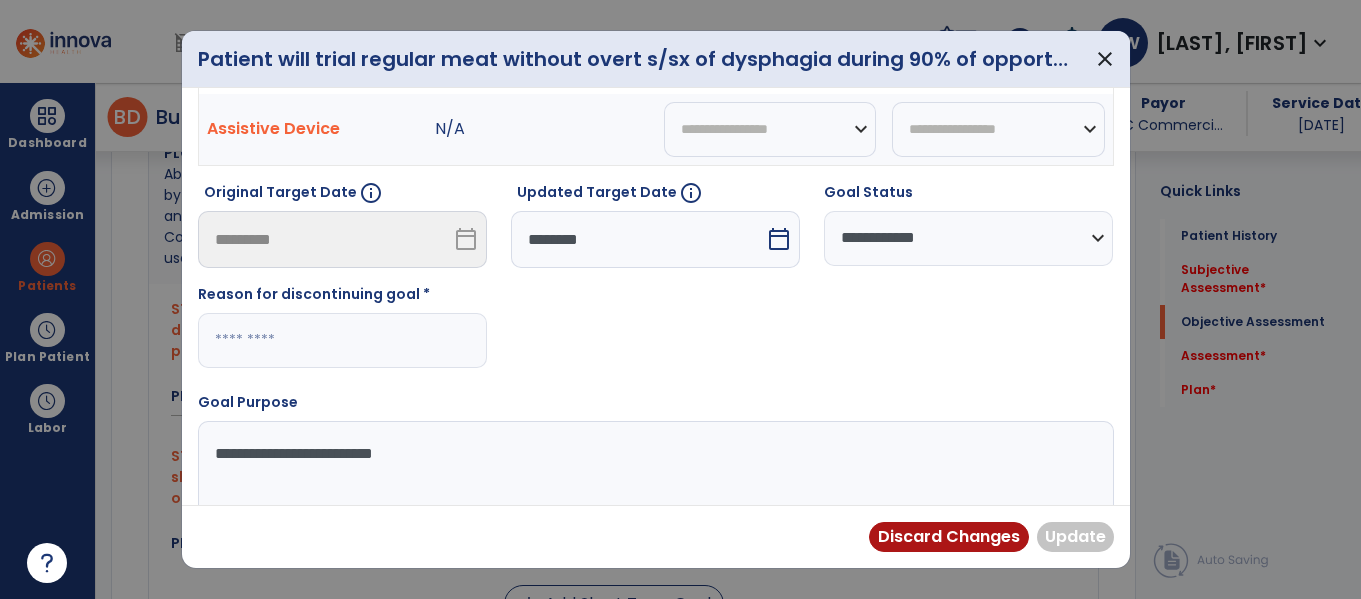 type on "**********" 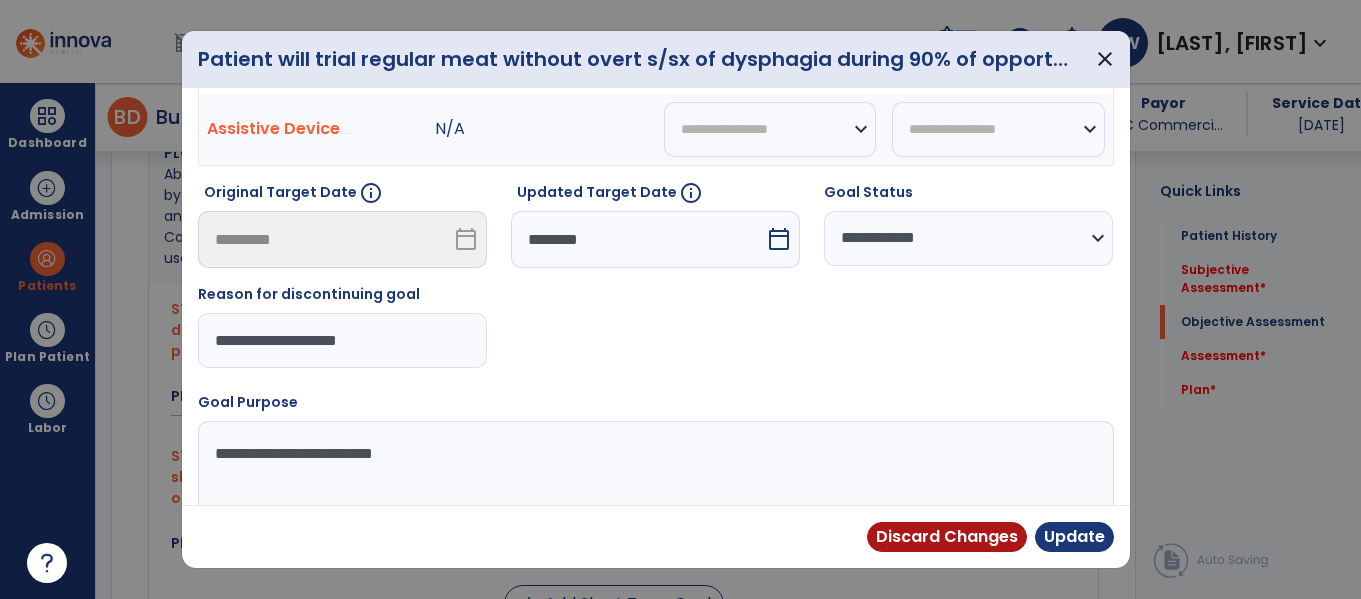type on "**********" 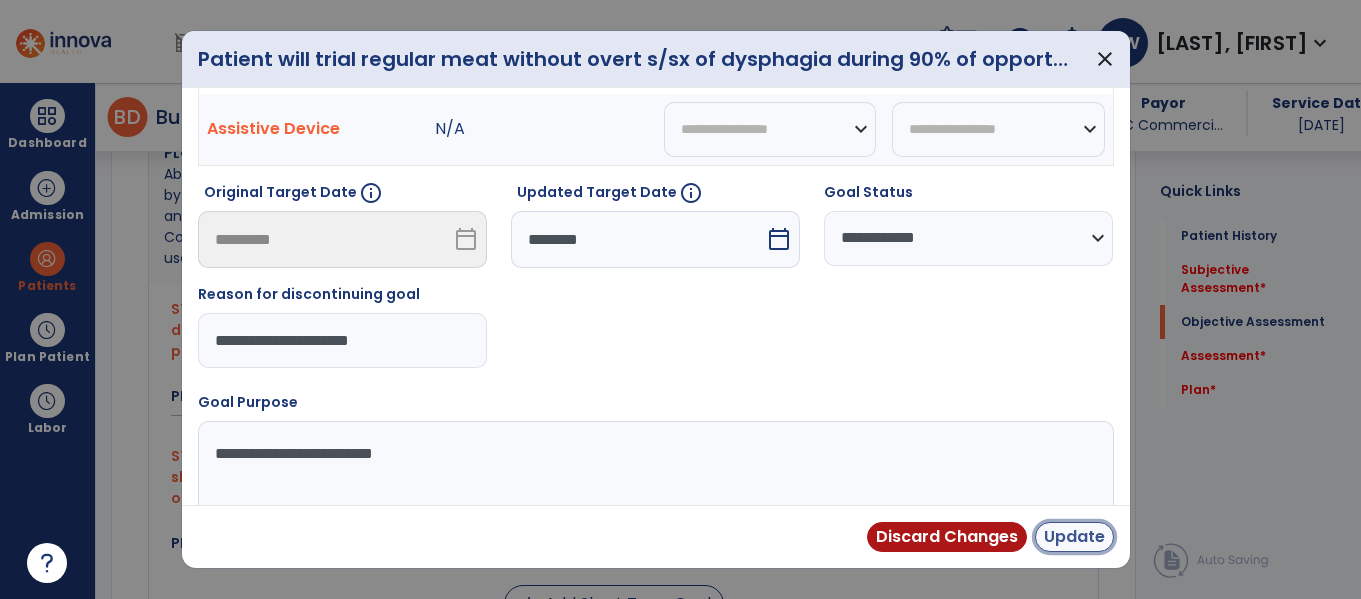 click on "Update" at bounding box center [1074, 537] 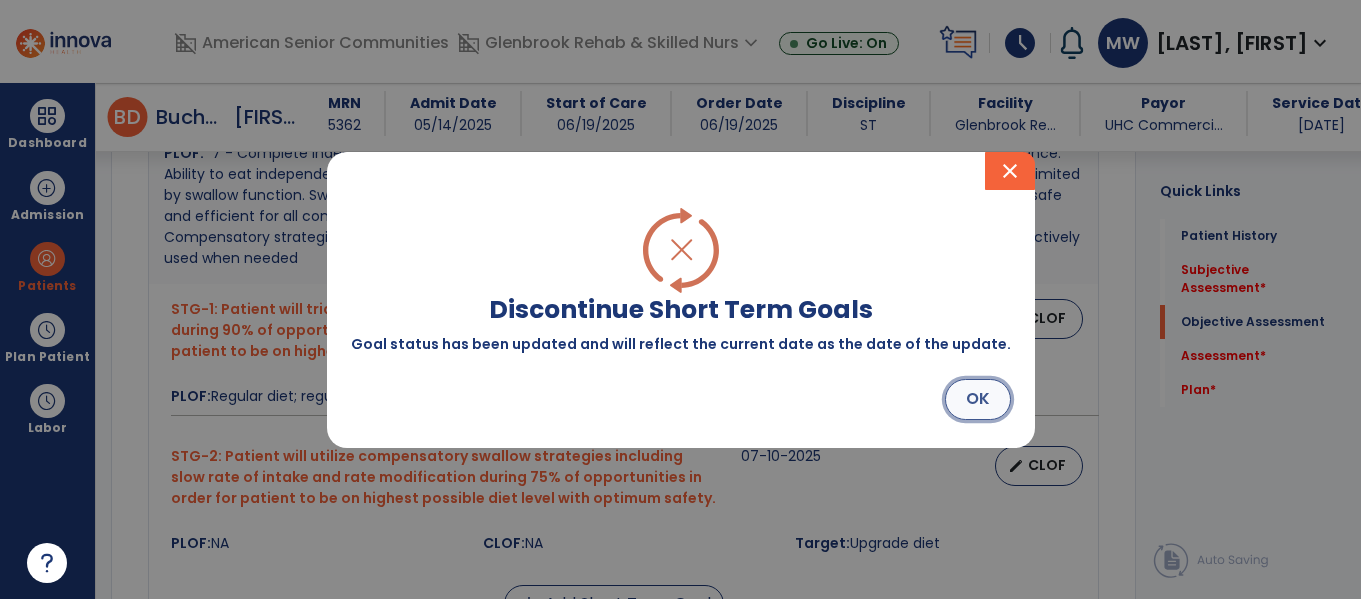 click on "OK" at bounding box center (978, 399) 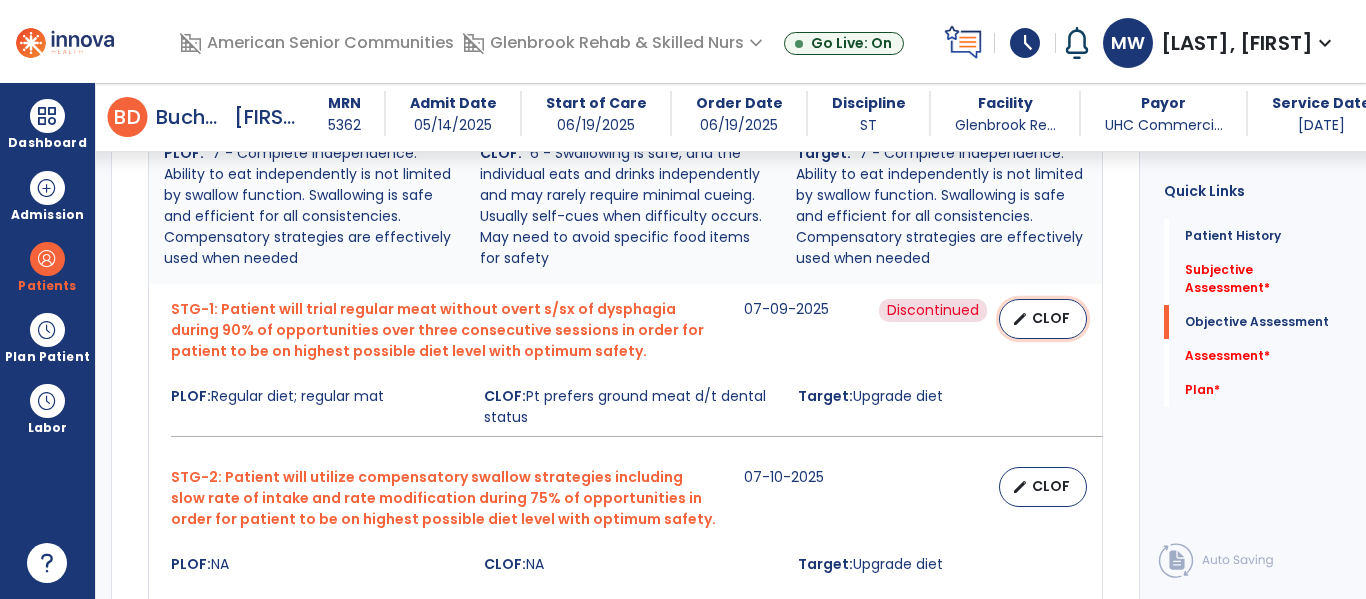 click on "CLOF" at bounding box center [1051, 318] 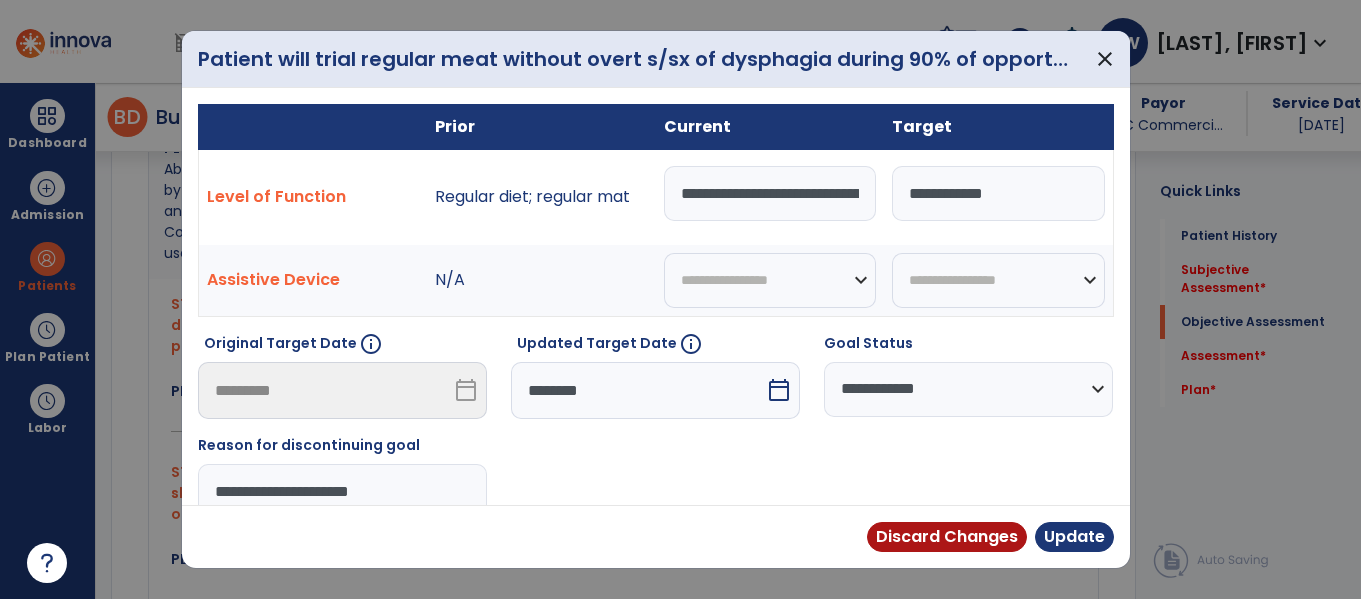 scroll, scrollTop: 977, scrollLeft: 0, axis: vertical 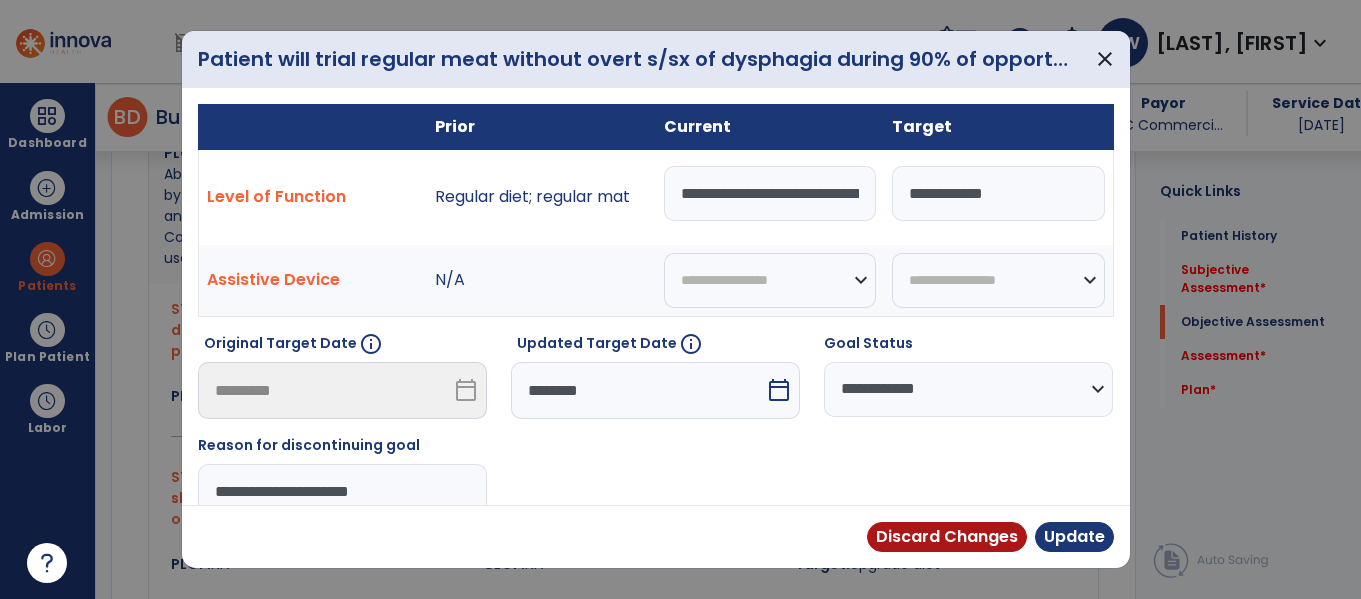 click on "**********" at bounding box center [968, 389] 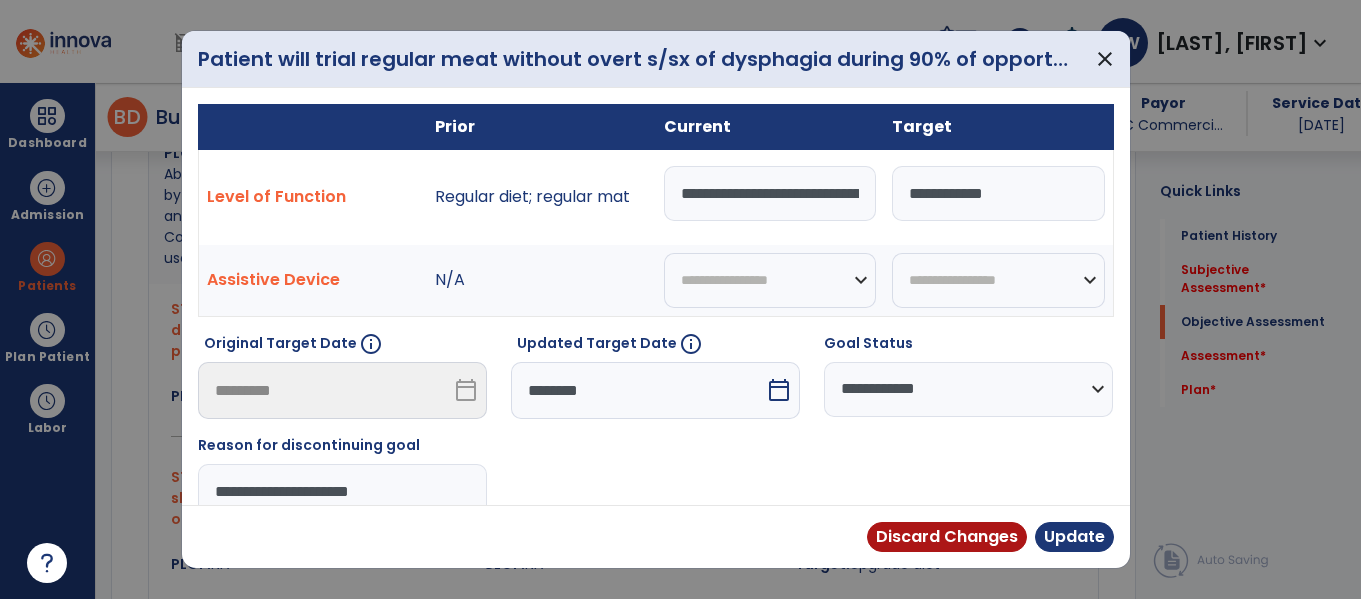 select on "********" 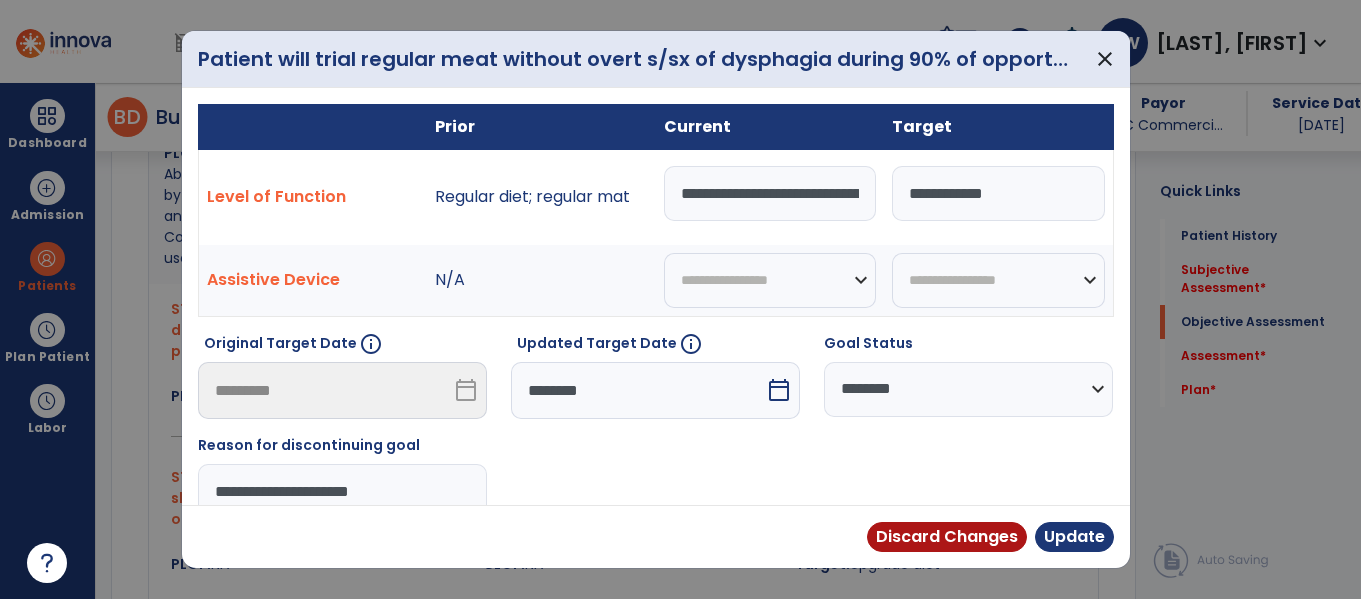 click on "**********" at bounding box center [968, 389] 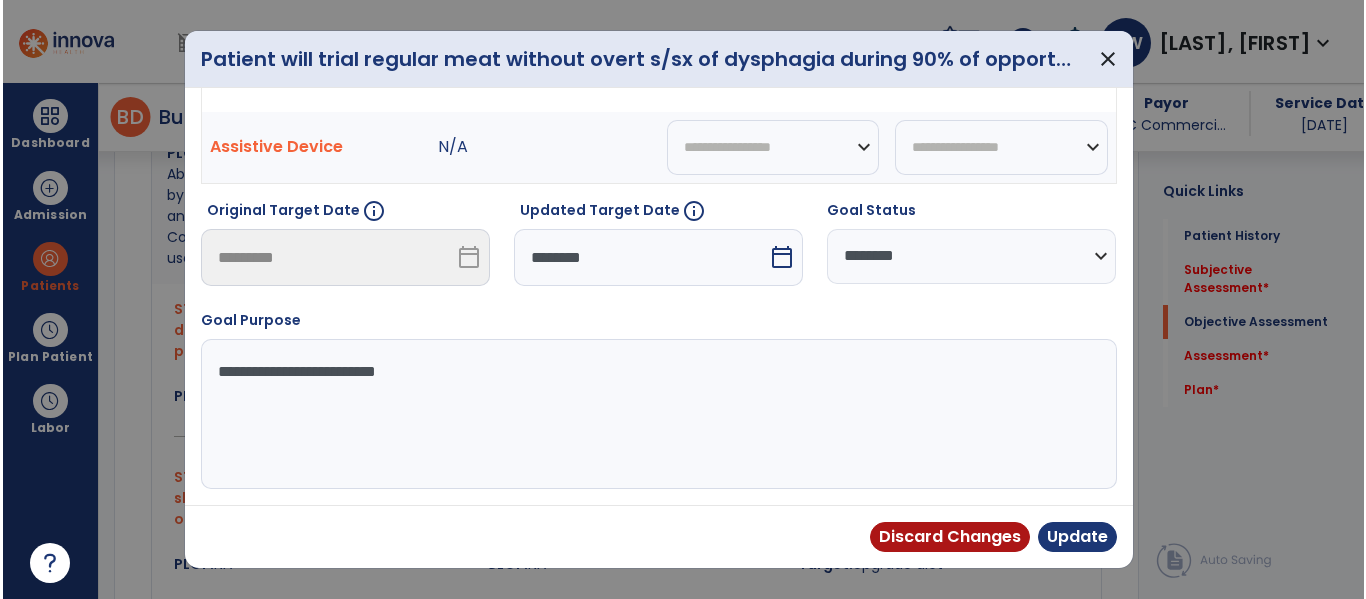 scroll, scrollTop: 0, scrollLeft: 0, axis: both 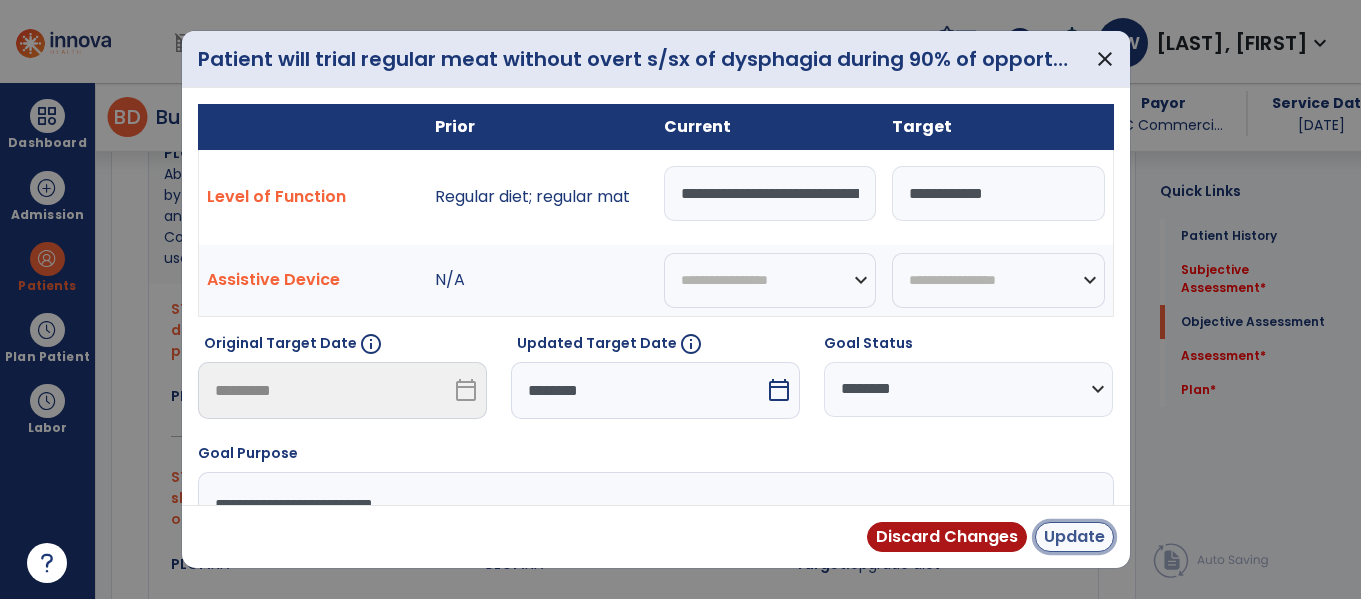 click on "Update" at bounding box center (1074, 537) 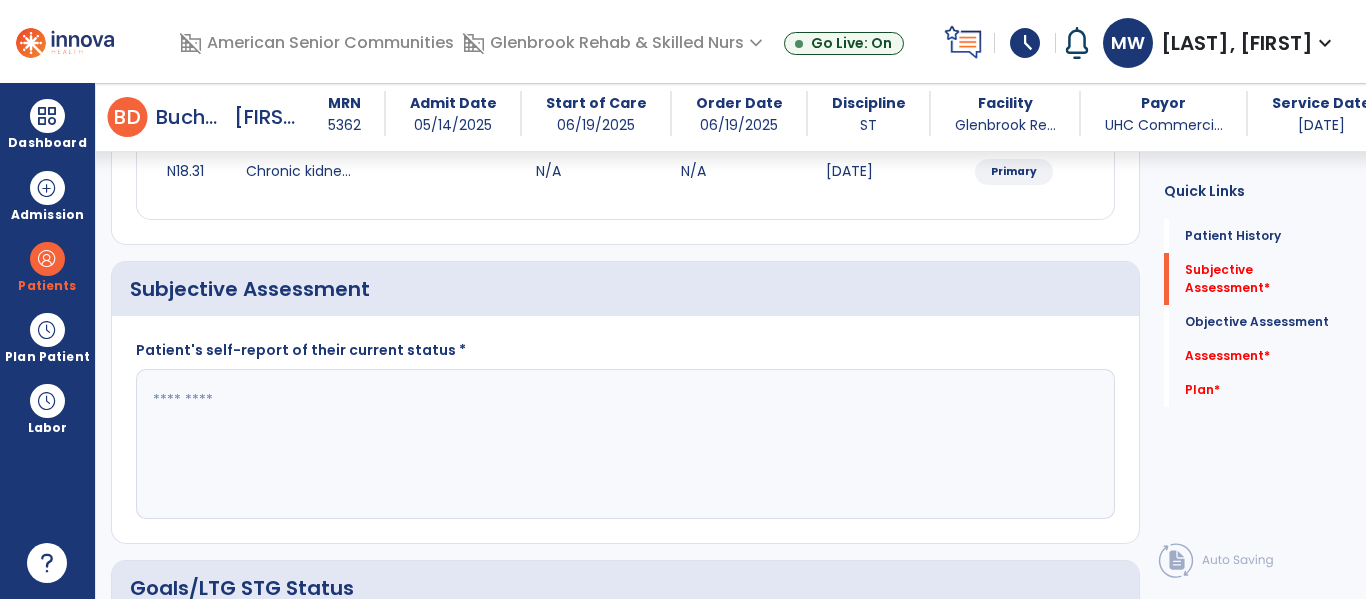 scroll, scrollTop: 399, scrollLeft: 0, axis: vertical 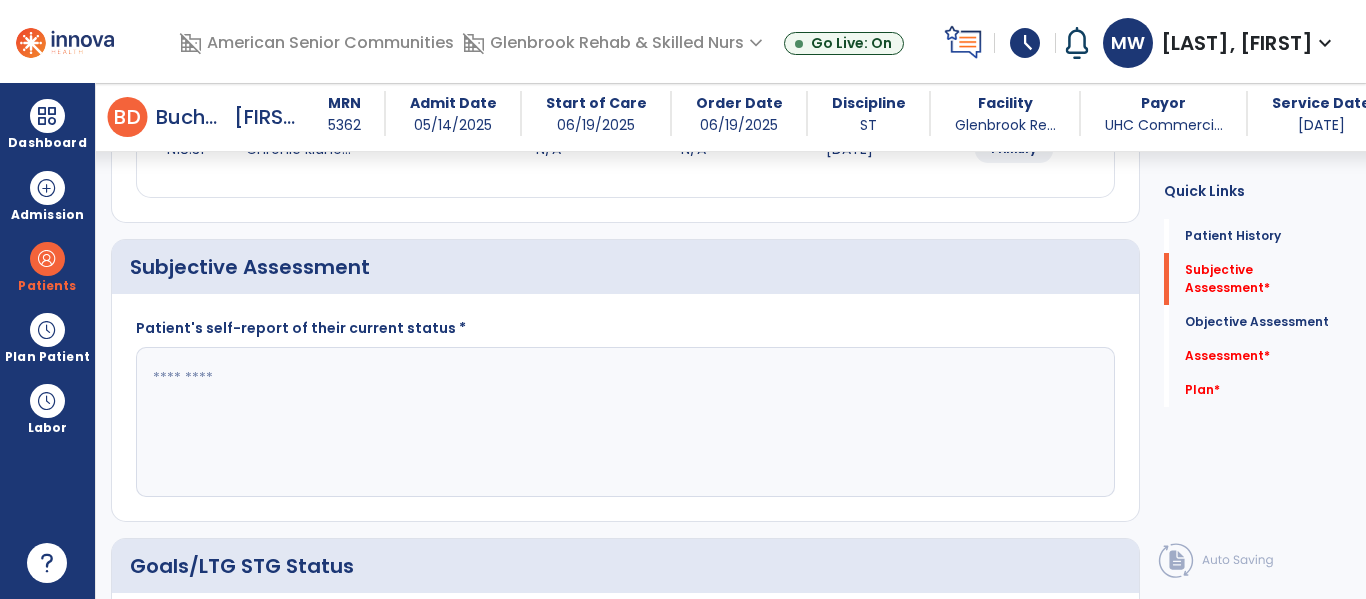 click at bounding box center (623, 422) 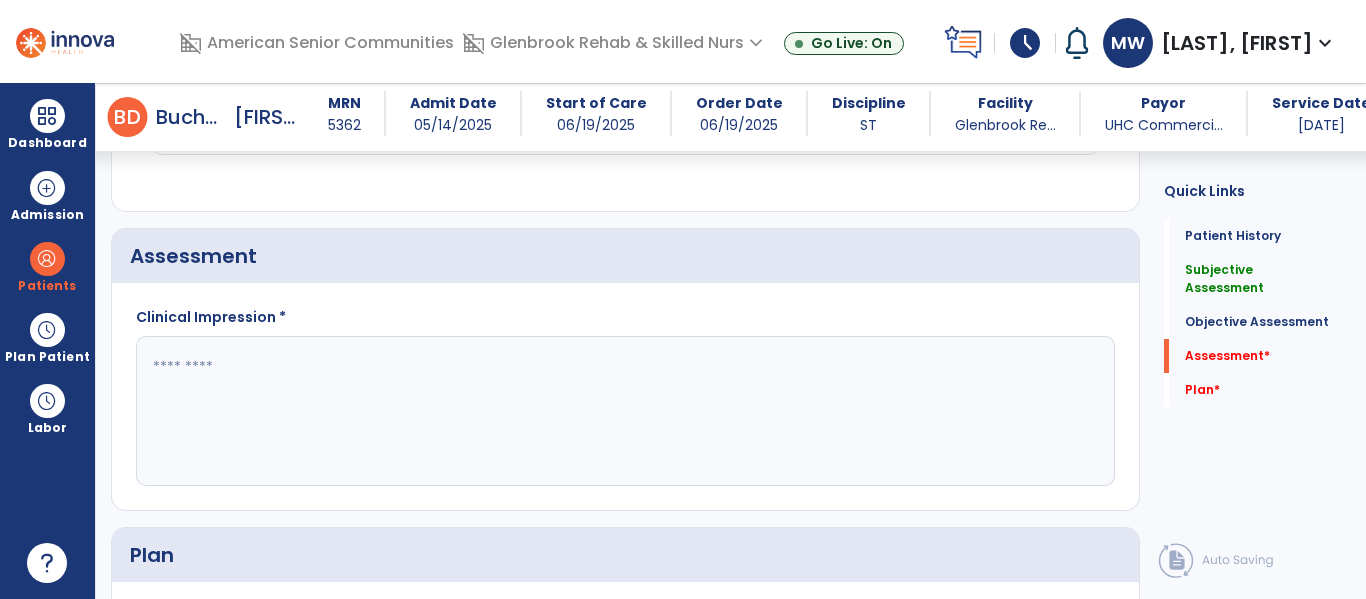 scroll, scrollTop: 1481, scrollLeft: 0, axis: vertical 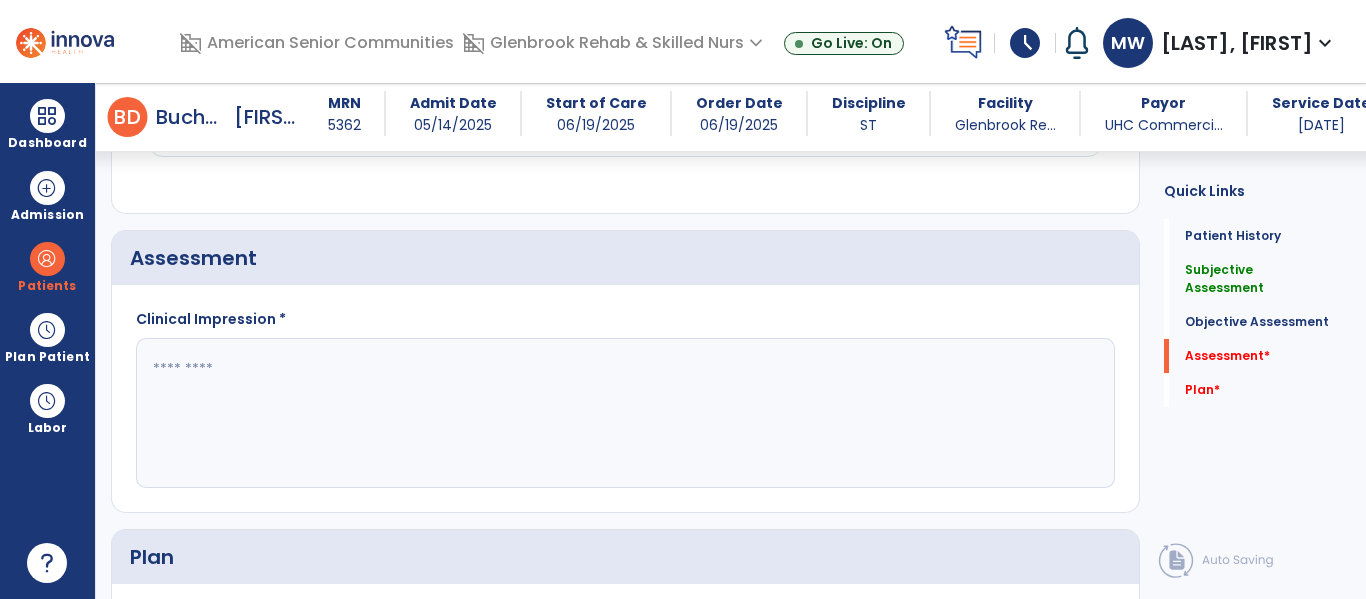 type on "**********" 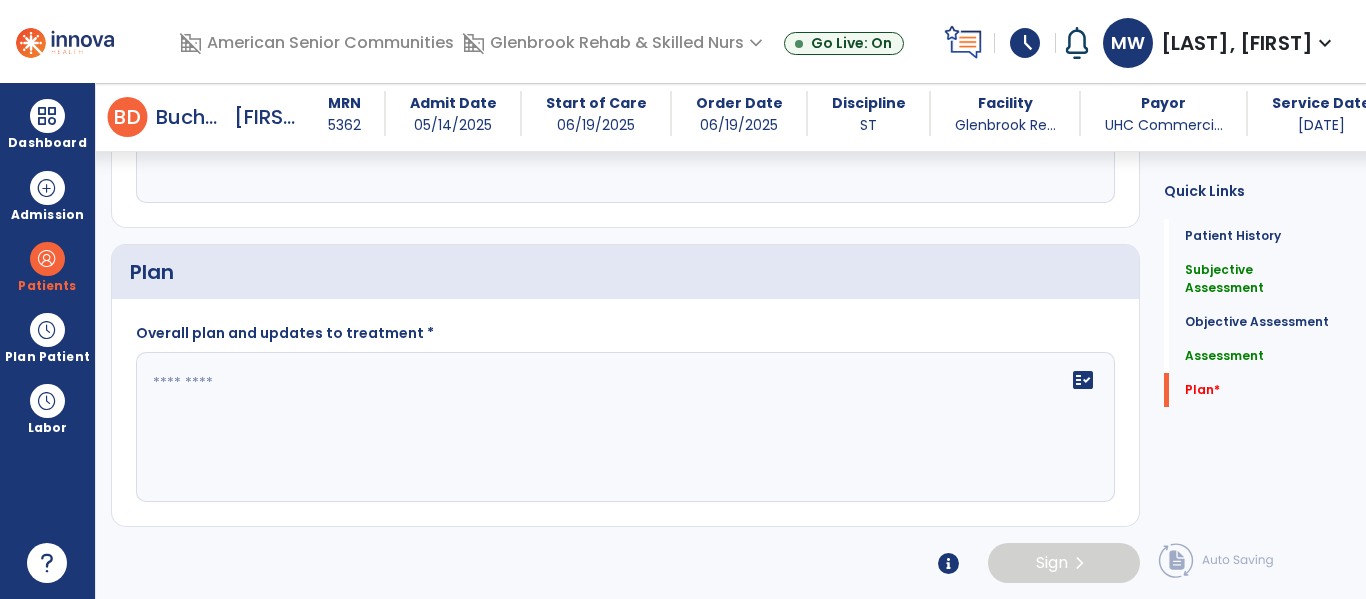 scroll, scrollTop: 1764, scrollLeft: 0, axis: vertical 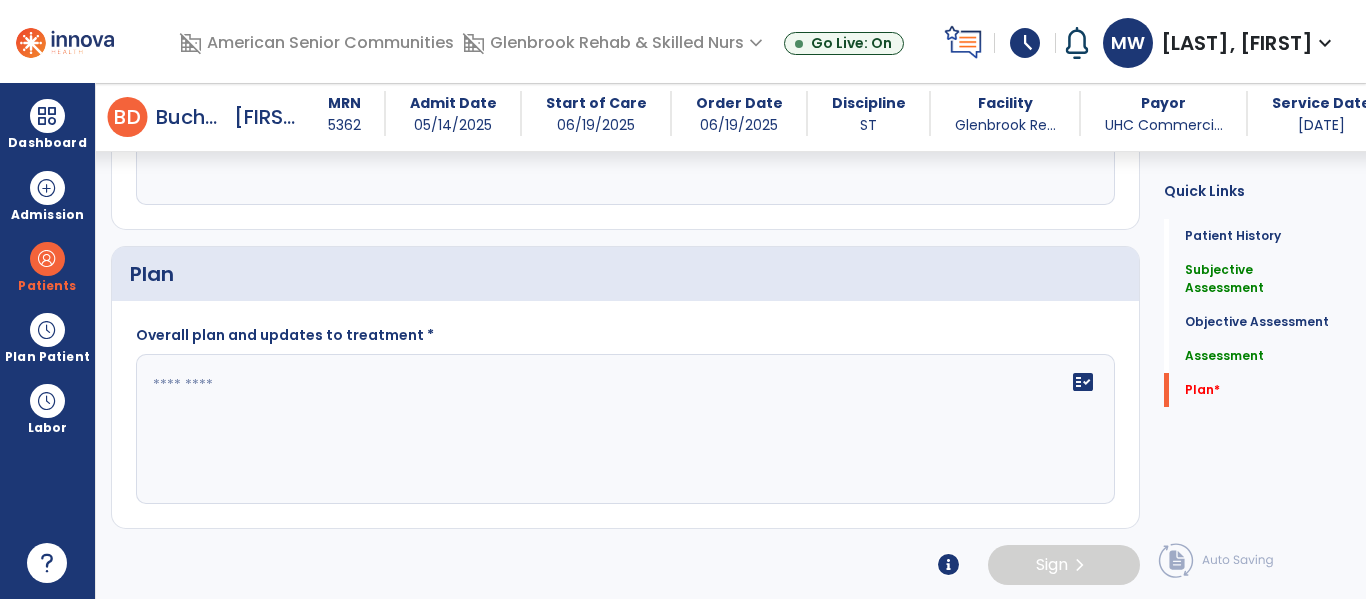 type on "**********" 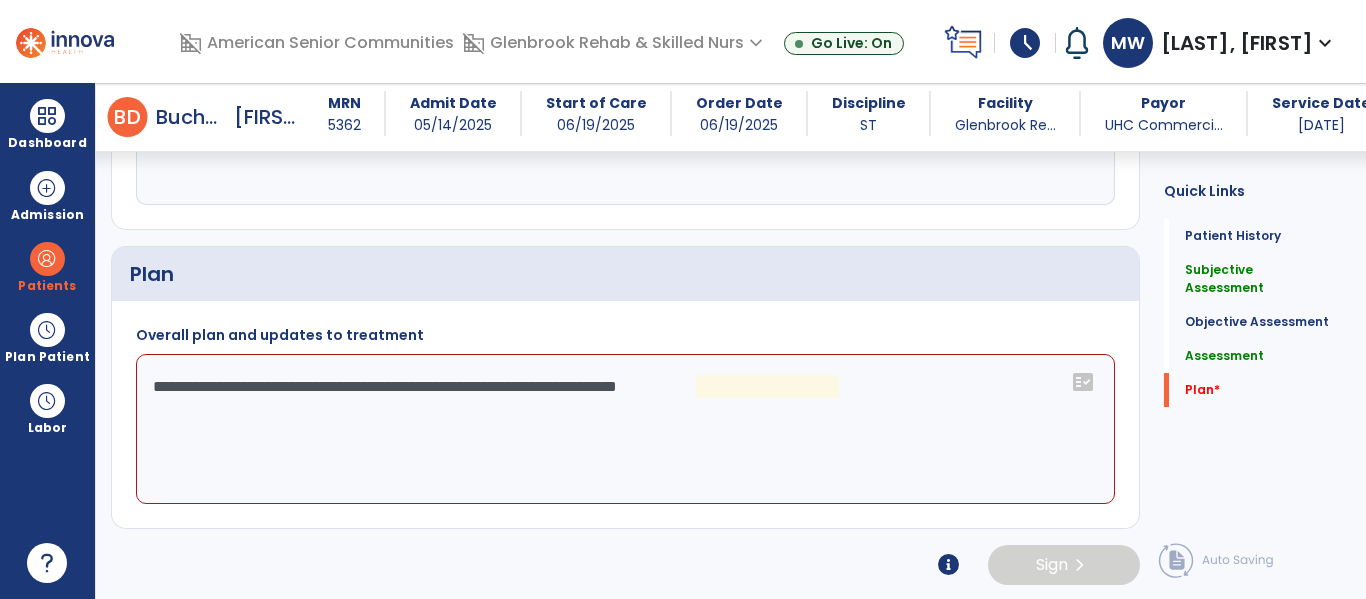 click on "**********" at bounding box center (623, 429) 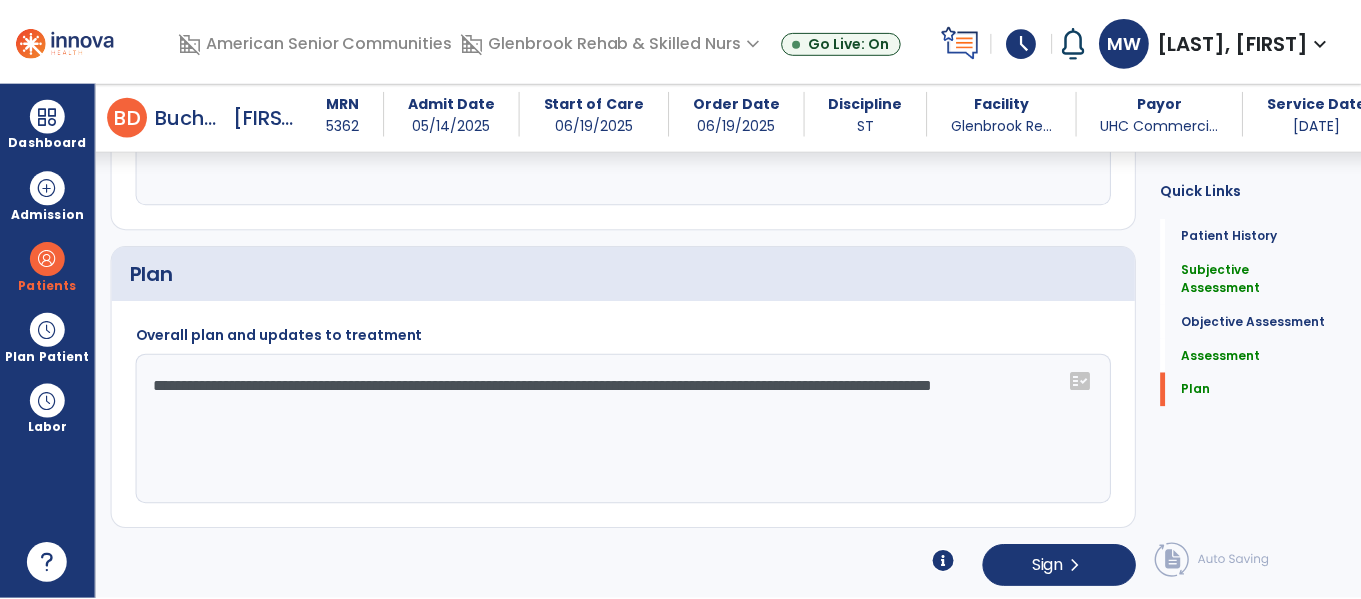 scroll, scrollTop: 1768, scrollLeft: 0, axis: vertical 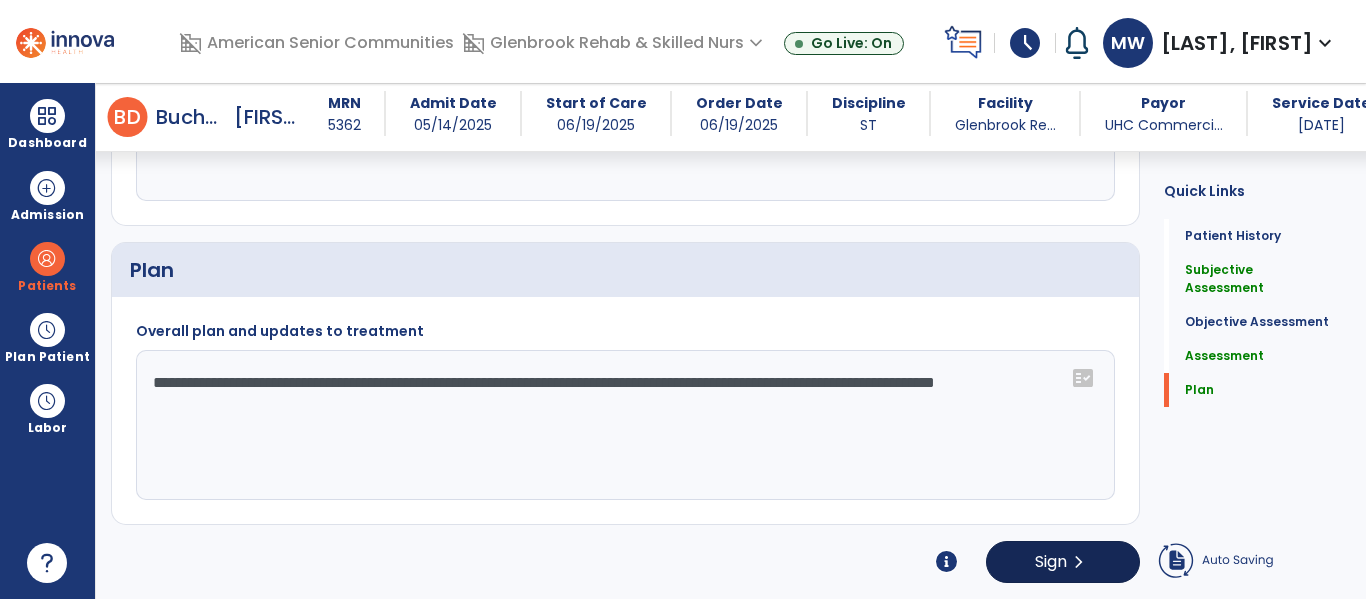 type on "**********" 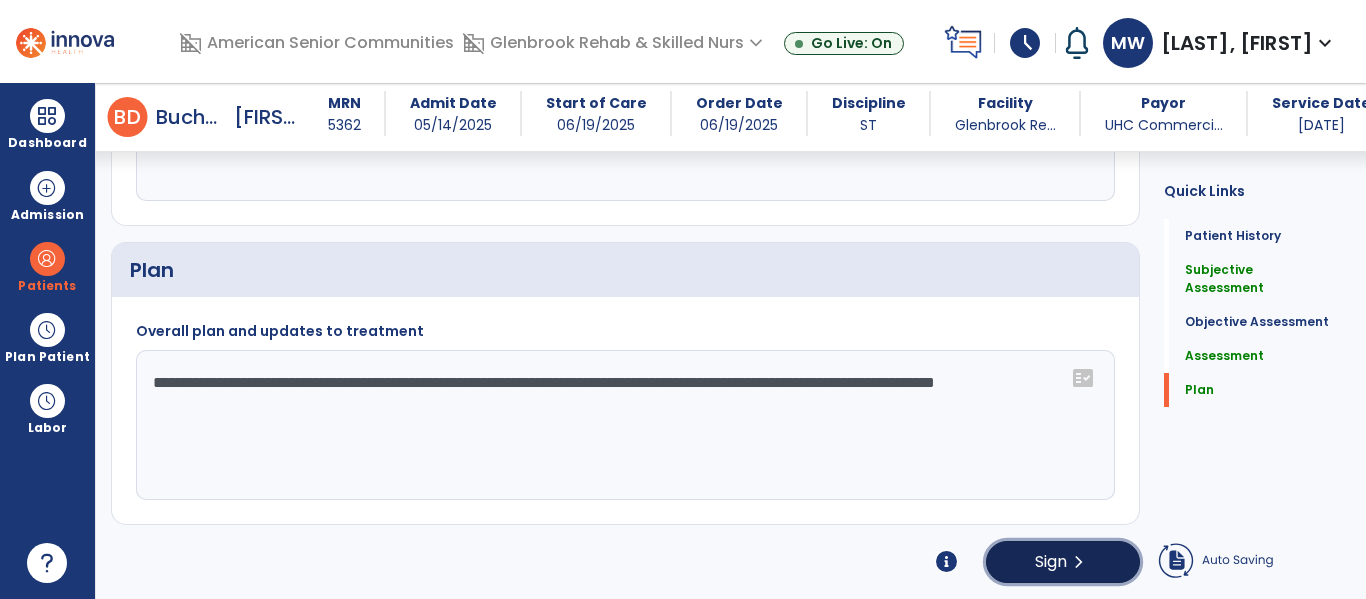 click on "Sign" at bounding box center [1051, 562] 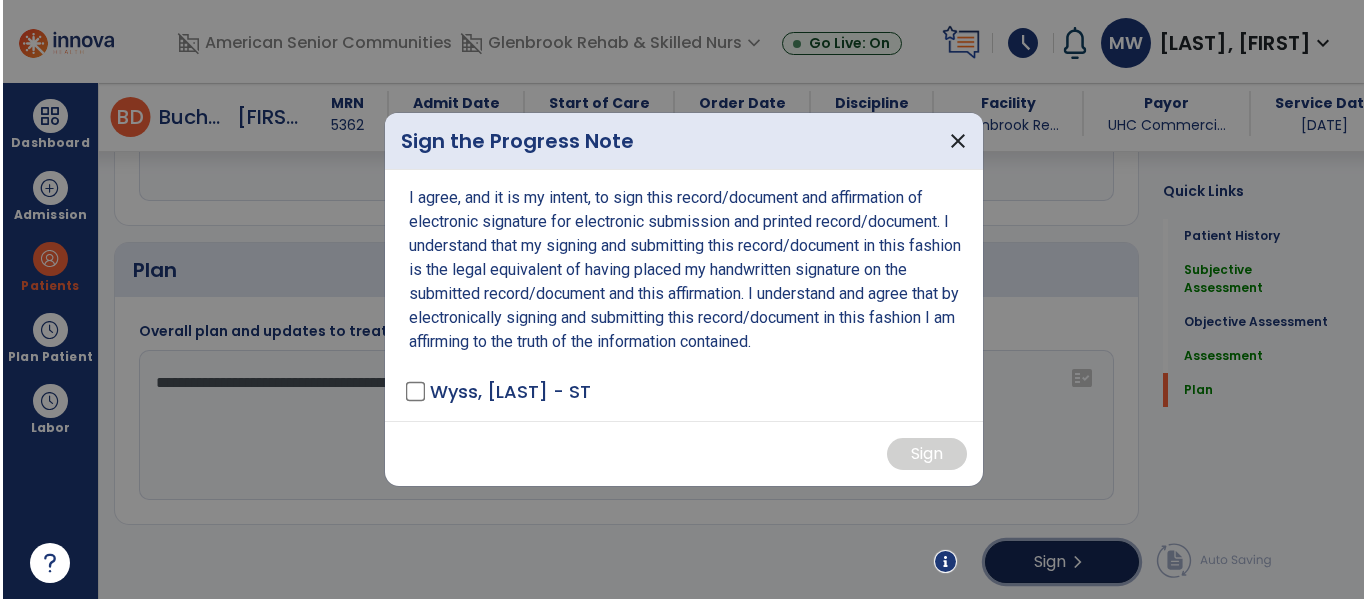 scroll, scrollTop: 1768, scrollLeft: 0, axis: vertical 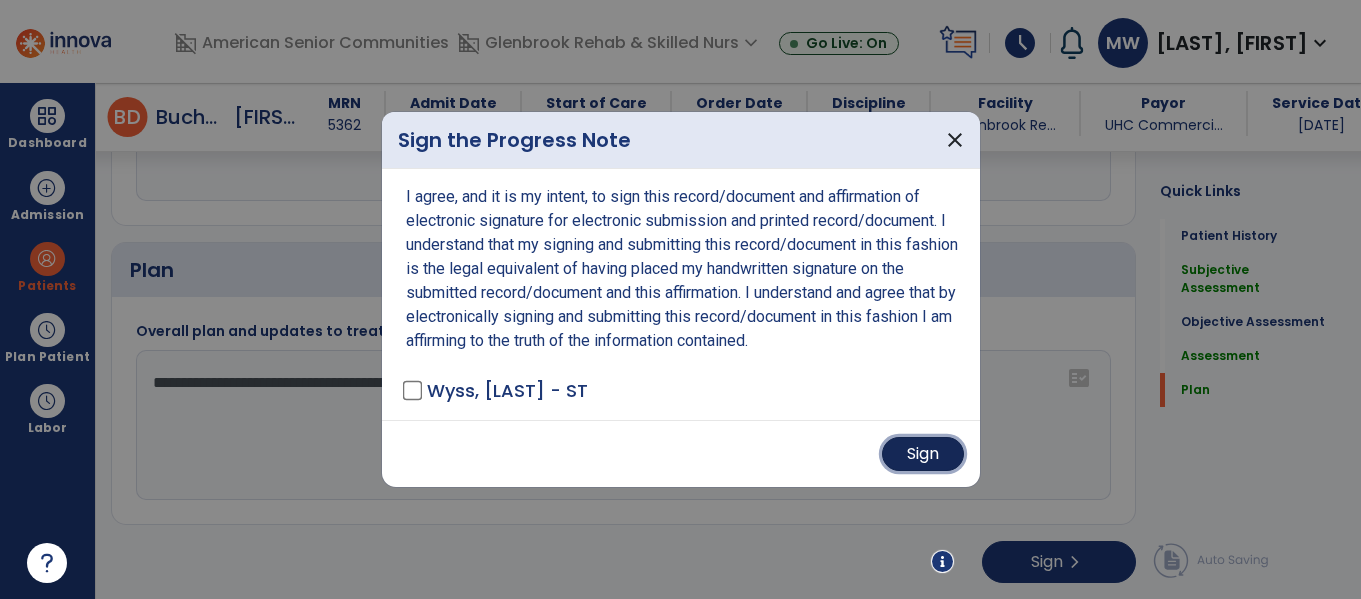 click on "Sign" at bounding box center (923, 454) 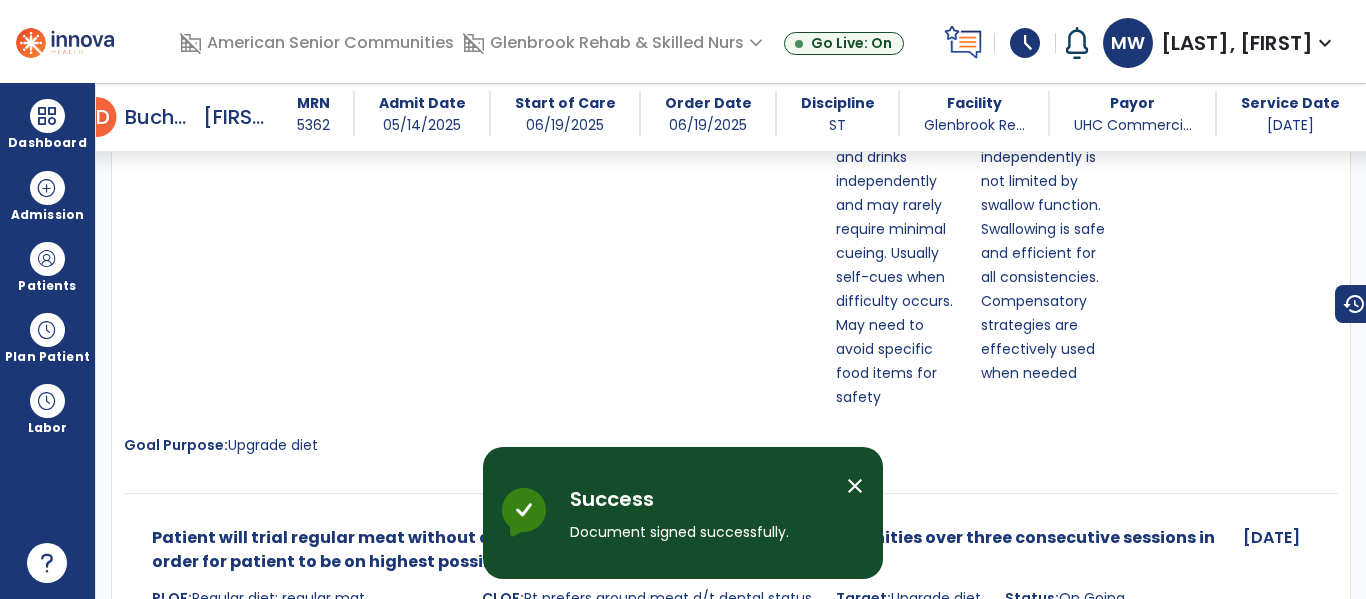 scroll, scrollTop: 0, scrollLeft: 0, axis: both 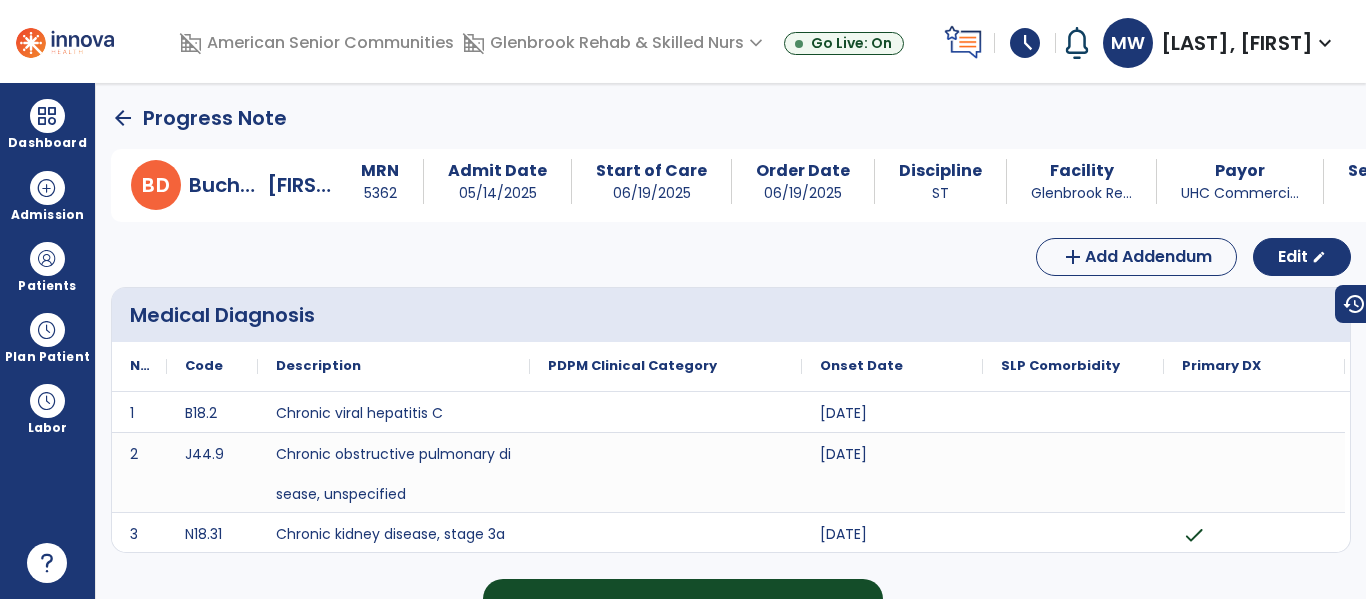 click on "arrow_back" at bounding box center (123, 118) 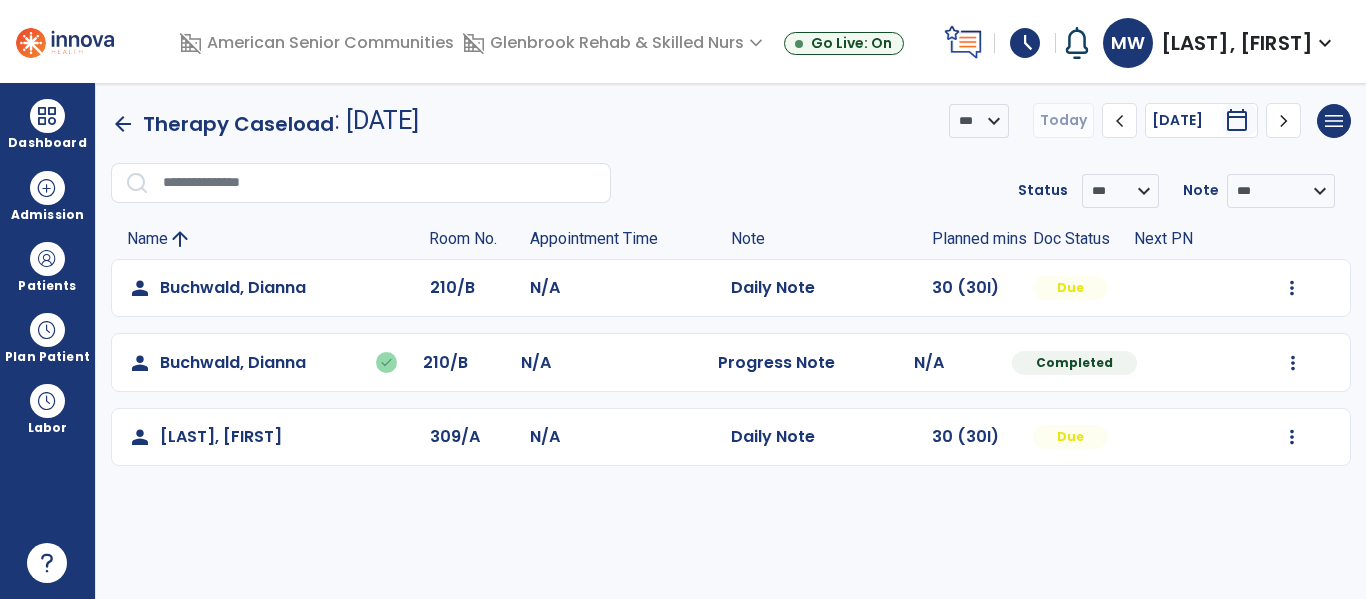 click on "Mark Visit As Complete   Reset Note   Open Document   G + C Mins" at bounding box center [1284, 288] 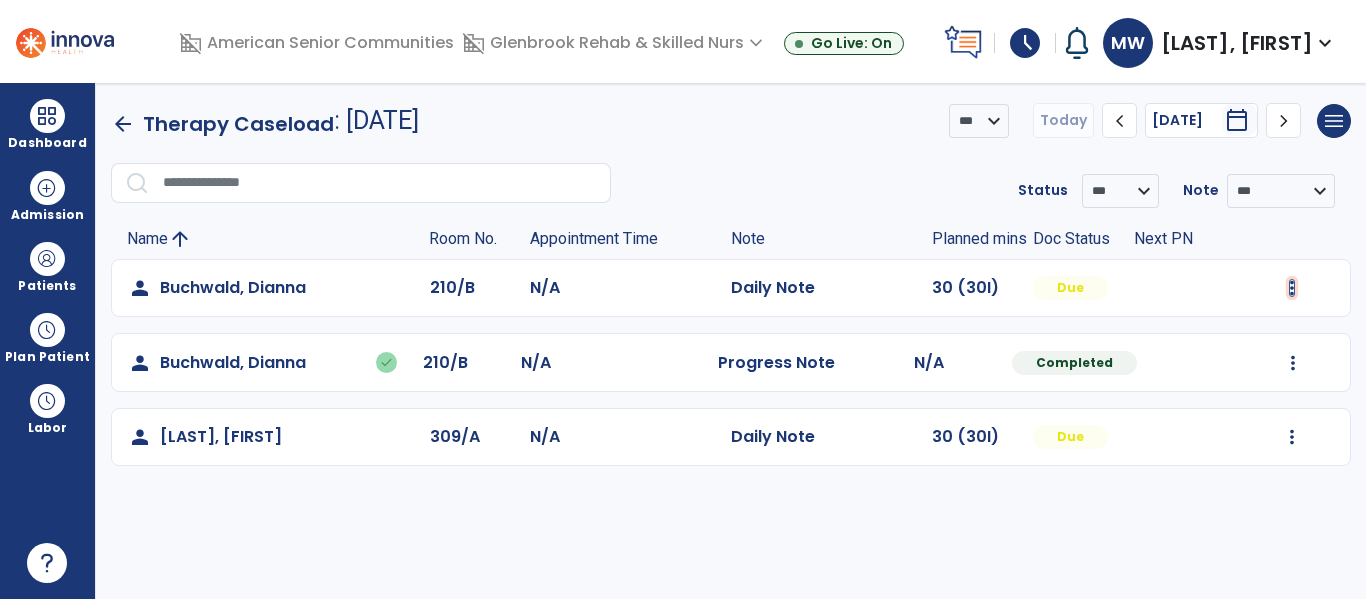 click at bounding box center (1292, 288) 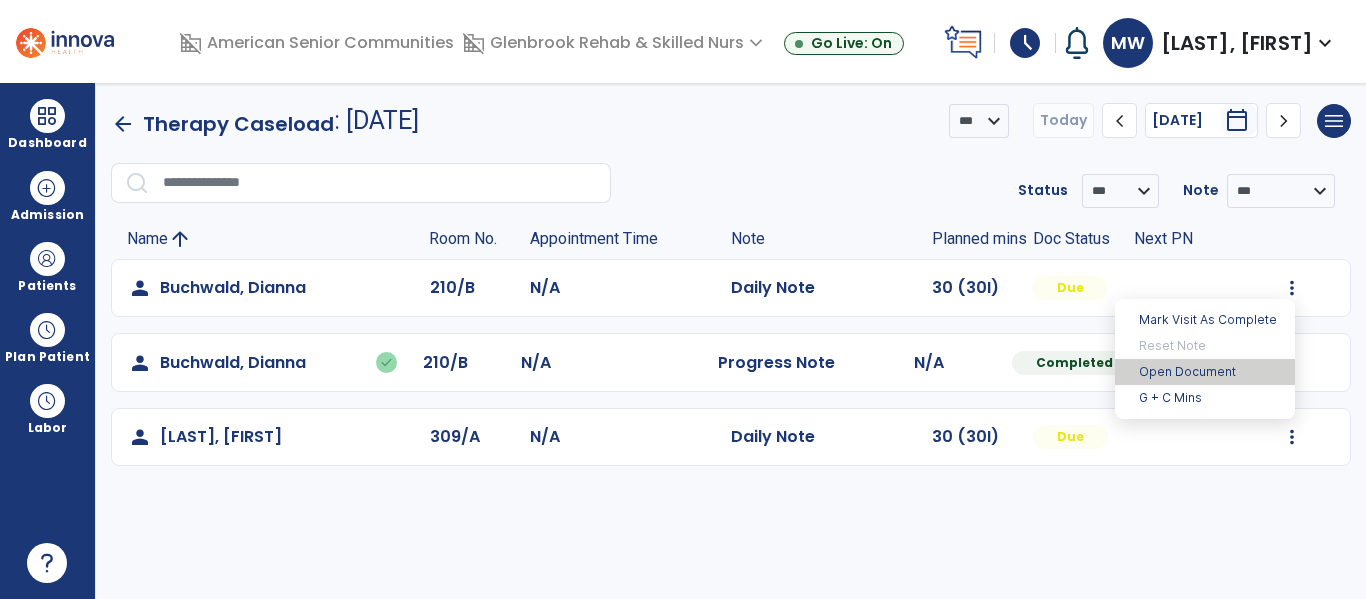 click on "Open Document" at bounding box center [1205, 372] 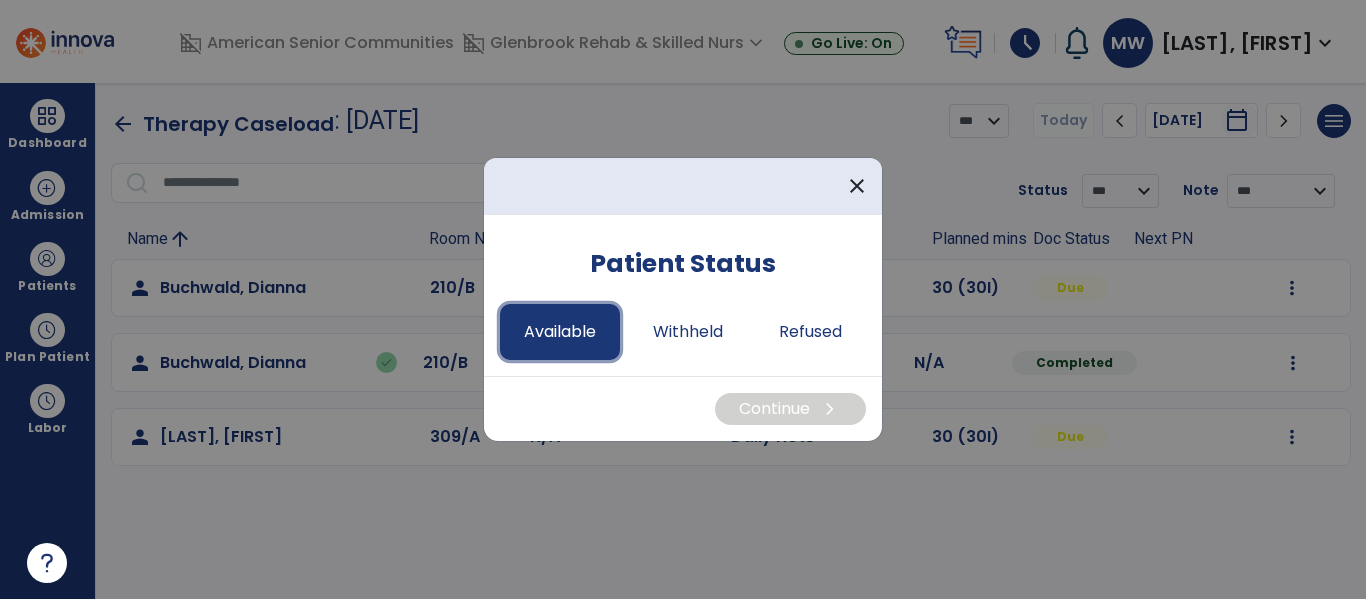 click on "Available" at bounding box center (560, 332) 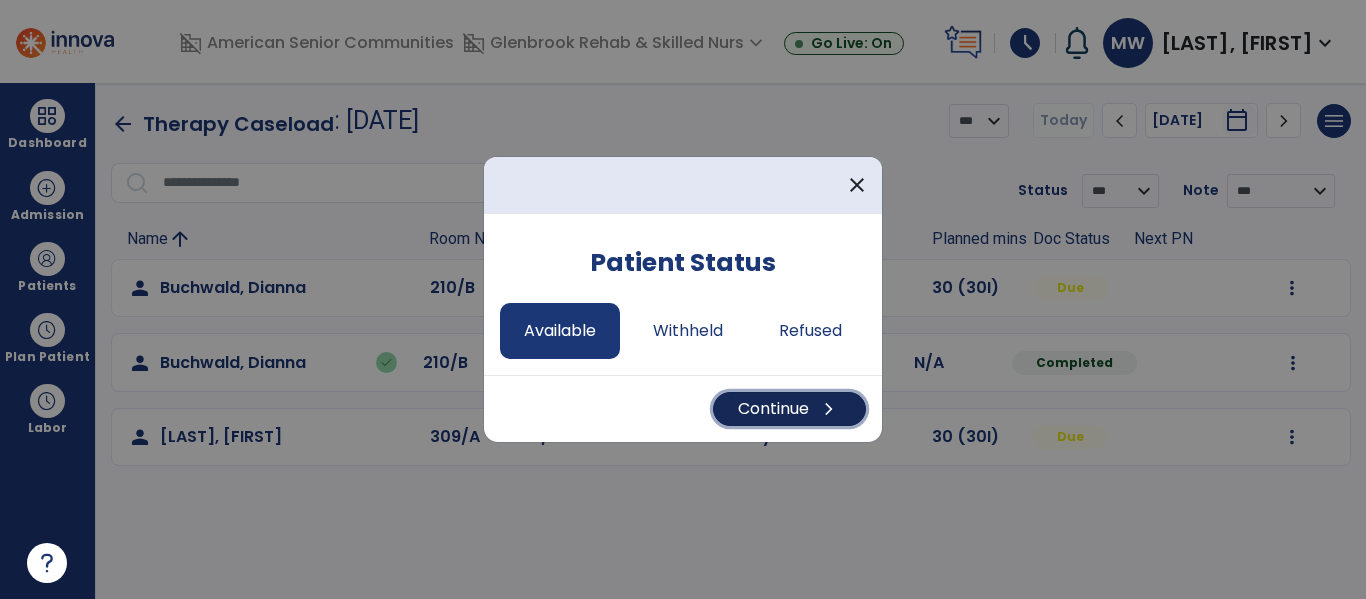 click on "Continue   chevron_right" at bounding box center (789, 409) 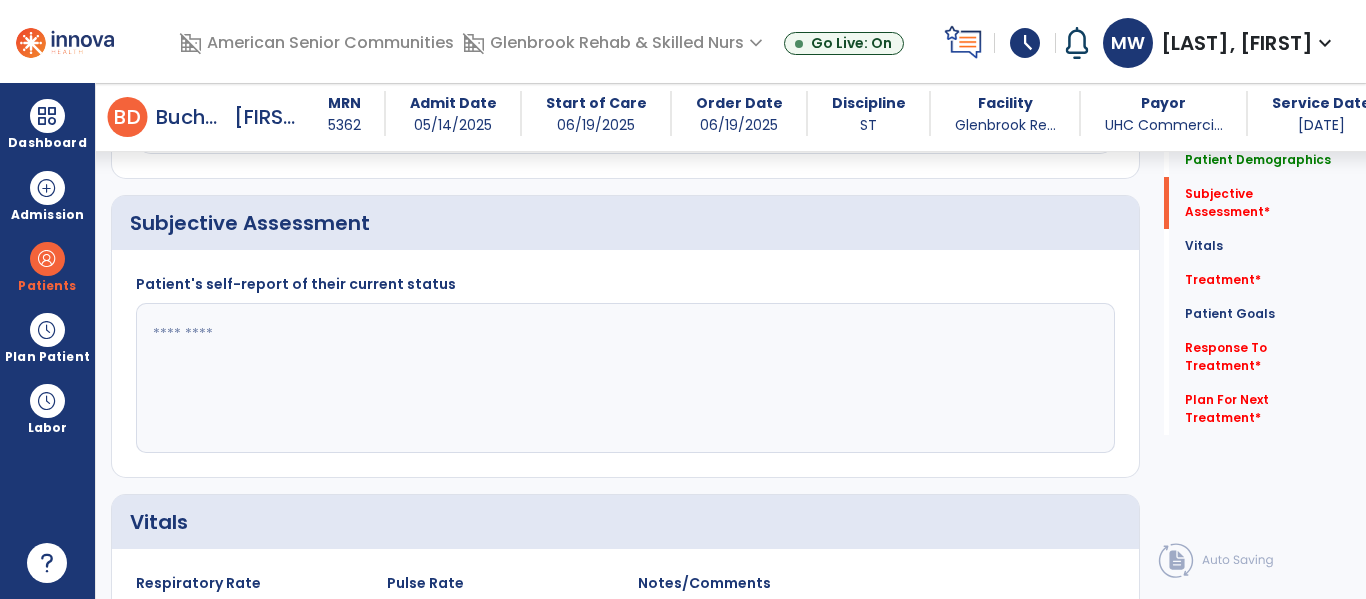 scroll, scrollTop: 412, scrollLeft: 0, axis: vertical 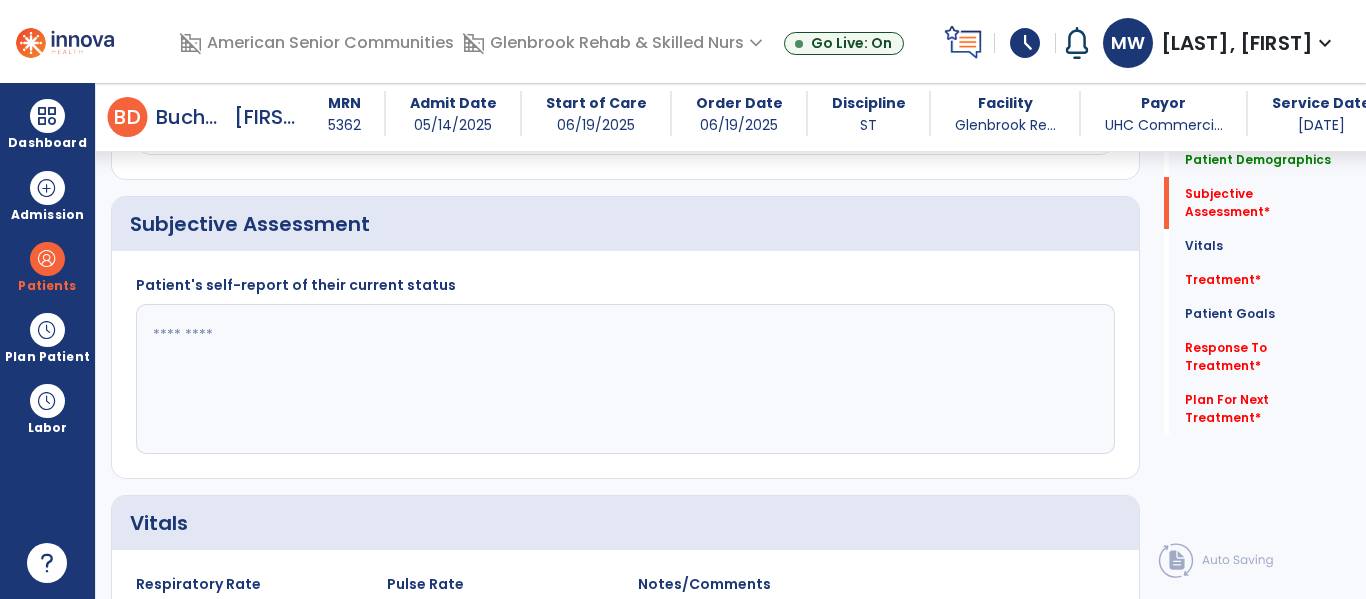 click at bounding box center [623, 379] 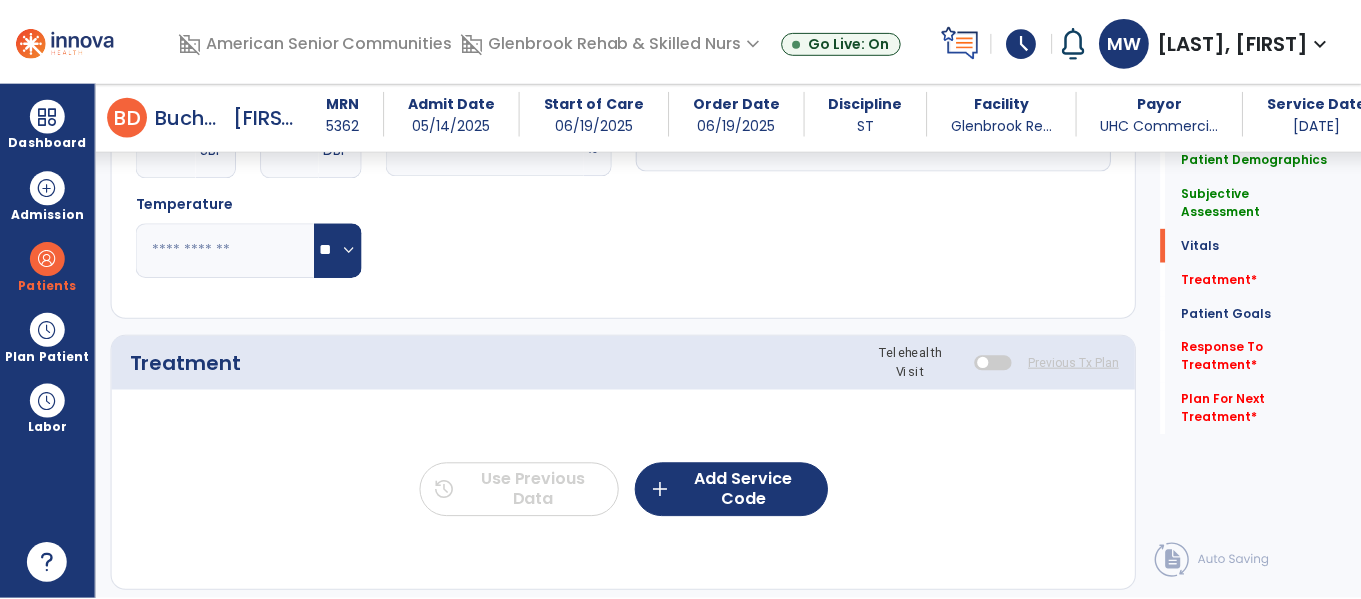 scroll, scrollTop: 1041, scrollLeft: 0, axis: vertical 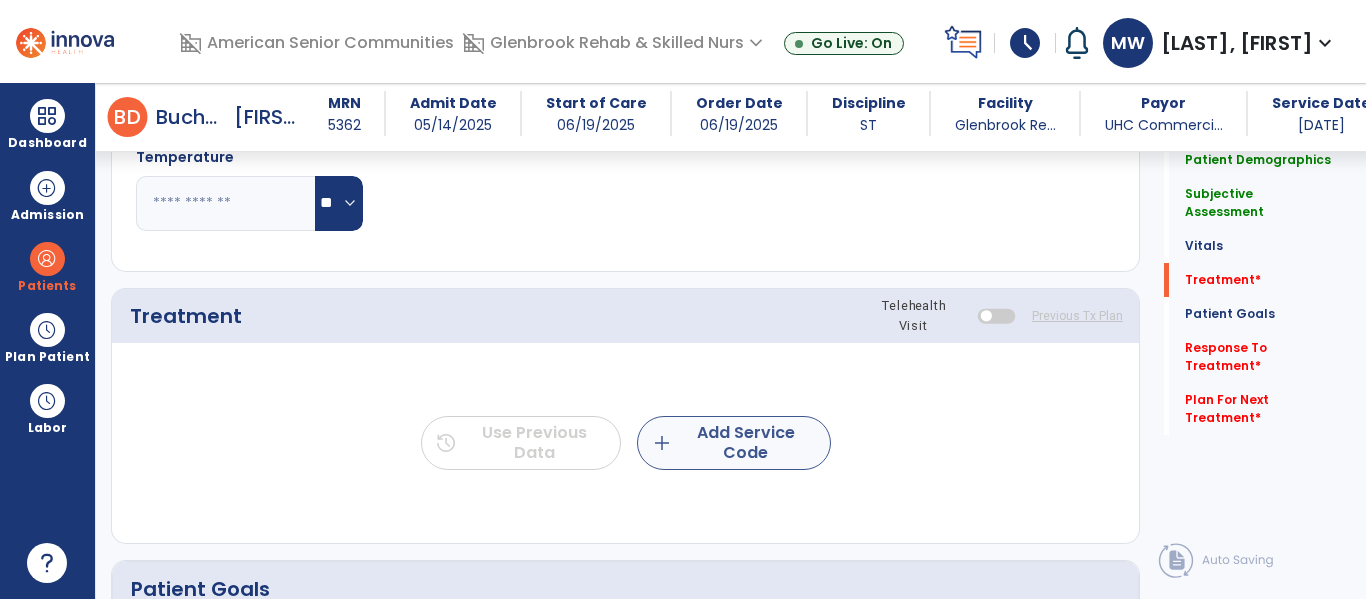 type on "**********" 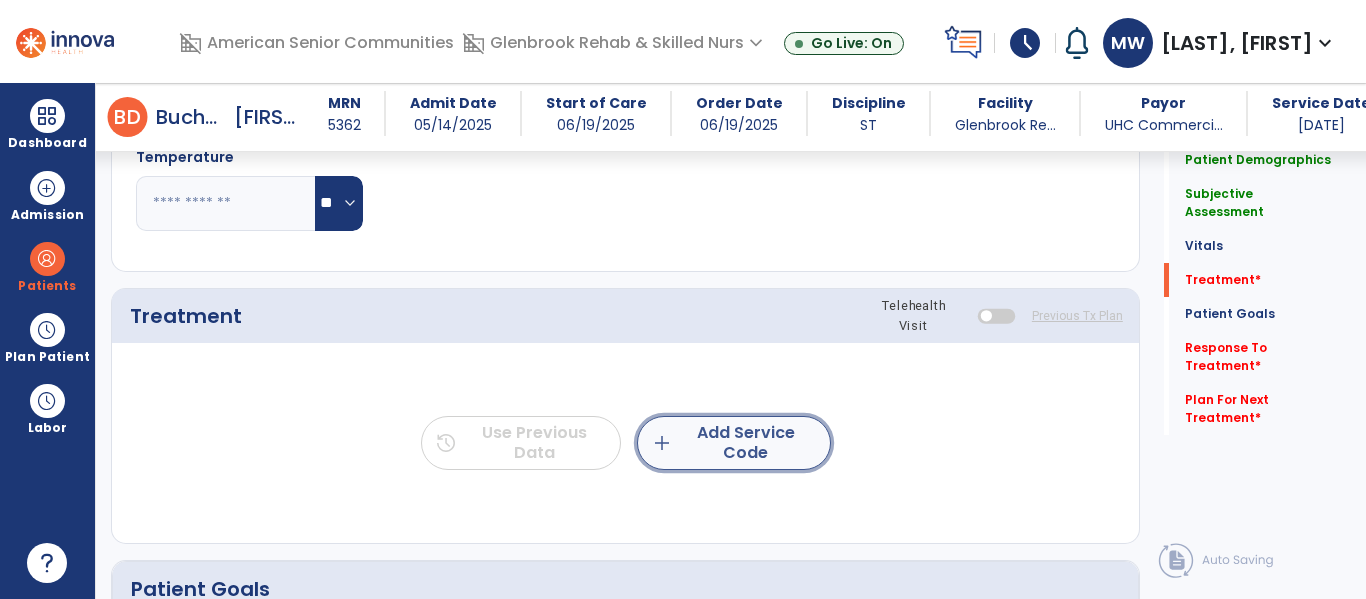 click on "add  Add Service Code" at bounding box center [733, 443] 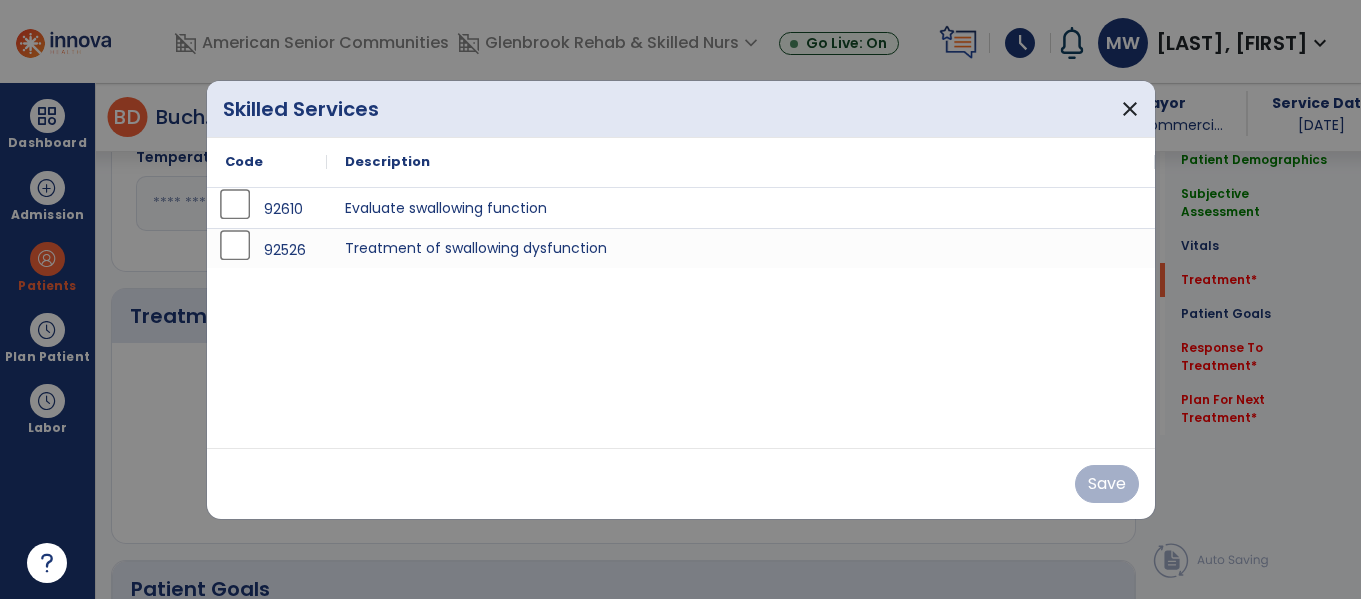 scroll, scrollTop: 1041, scrollLeft: 0, axis: vertical 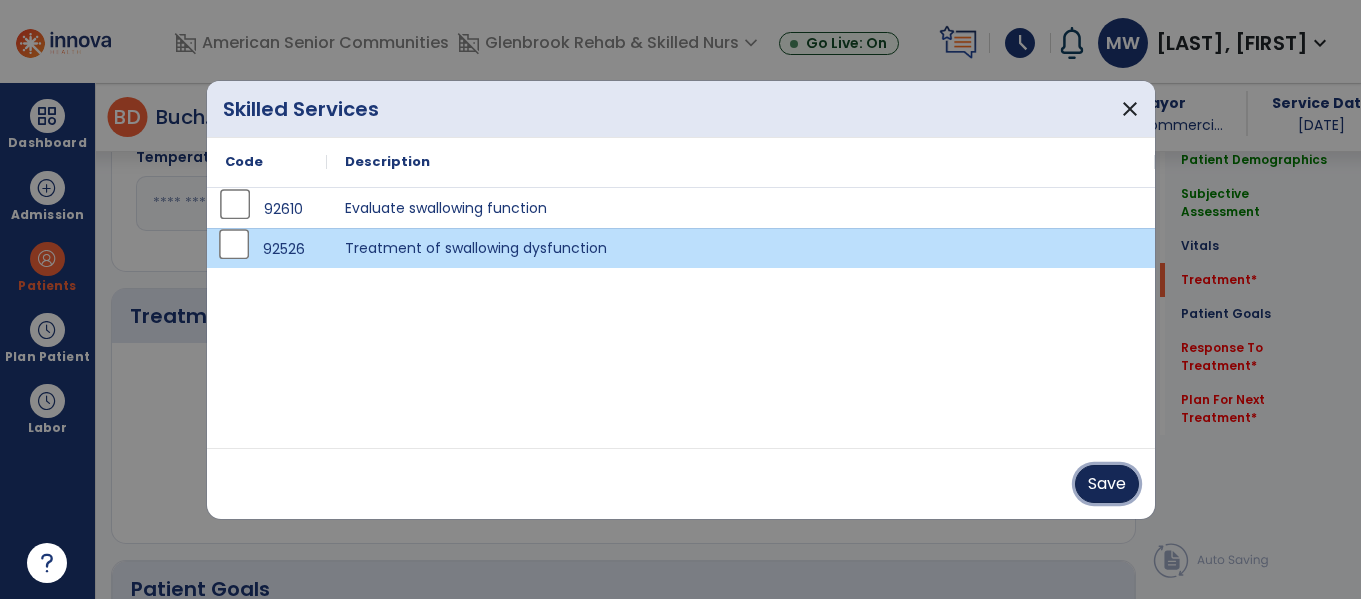 click on "Save" at bounding box center (1107, 484) 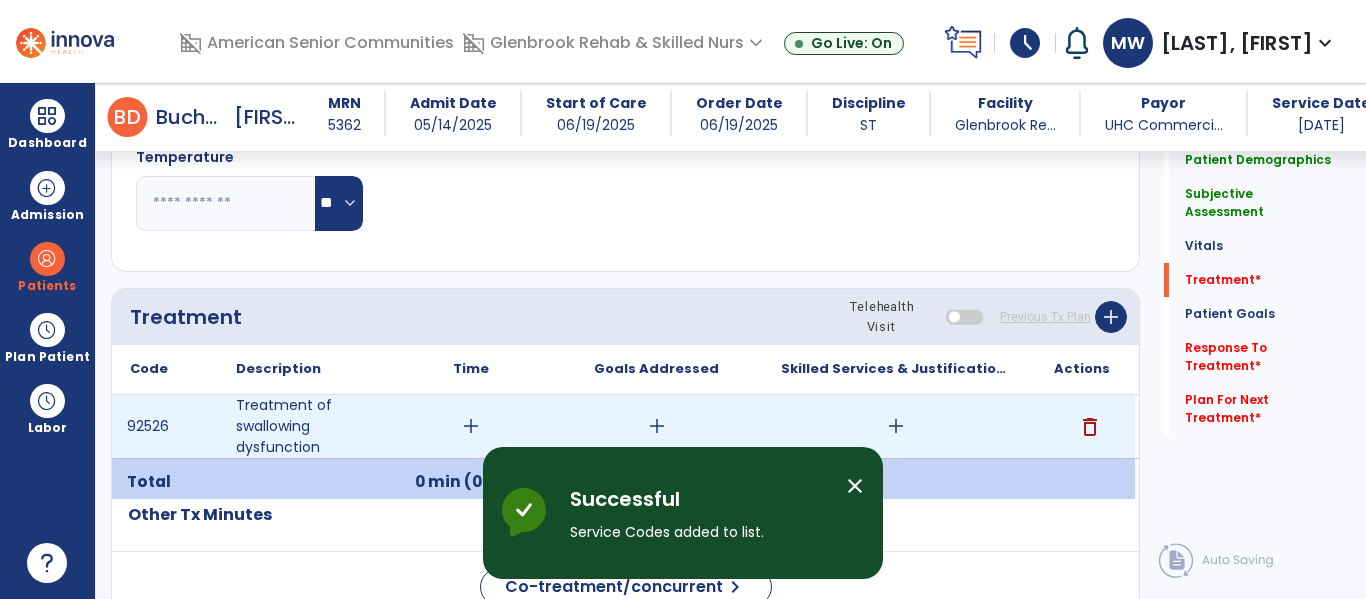 click on "add" at bounding box center (471, 426) 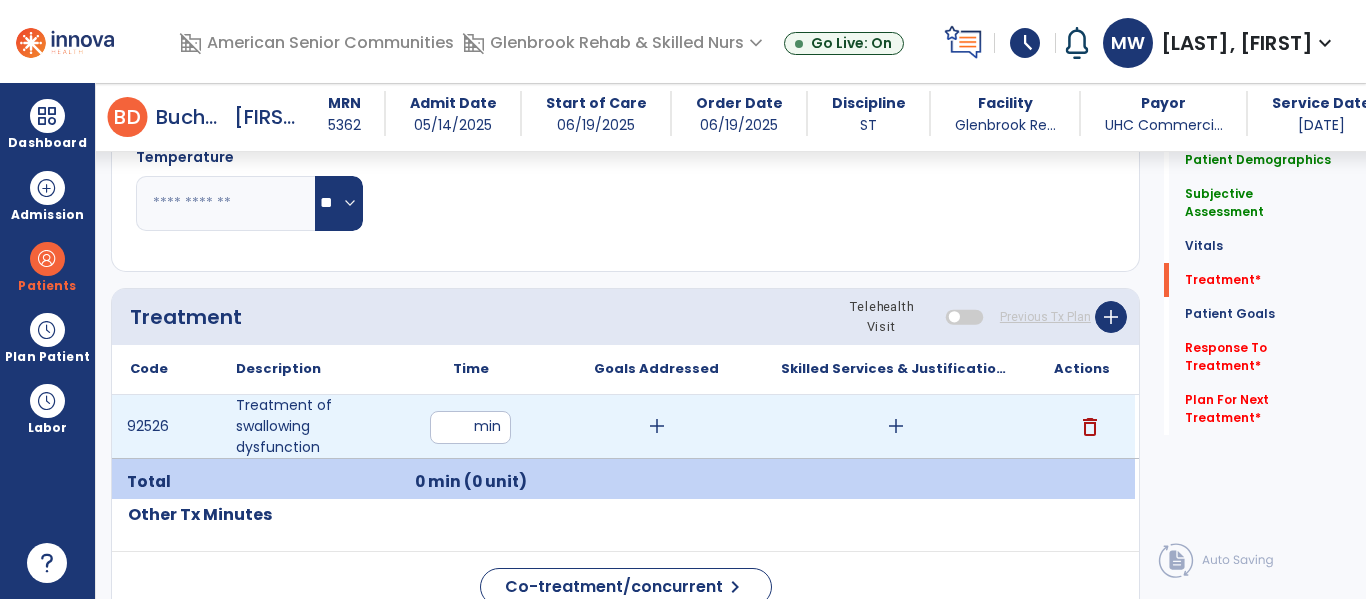 type on "**" 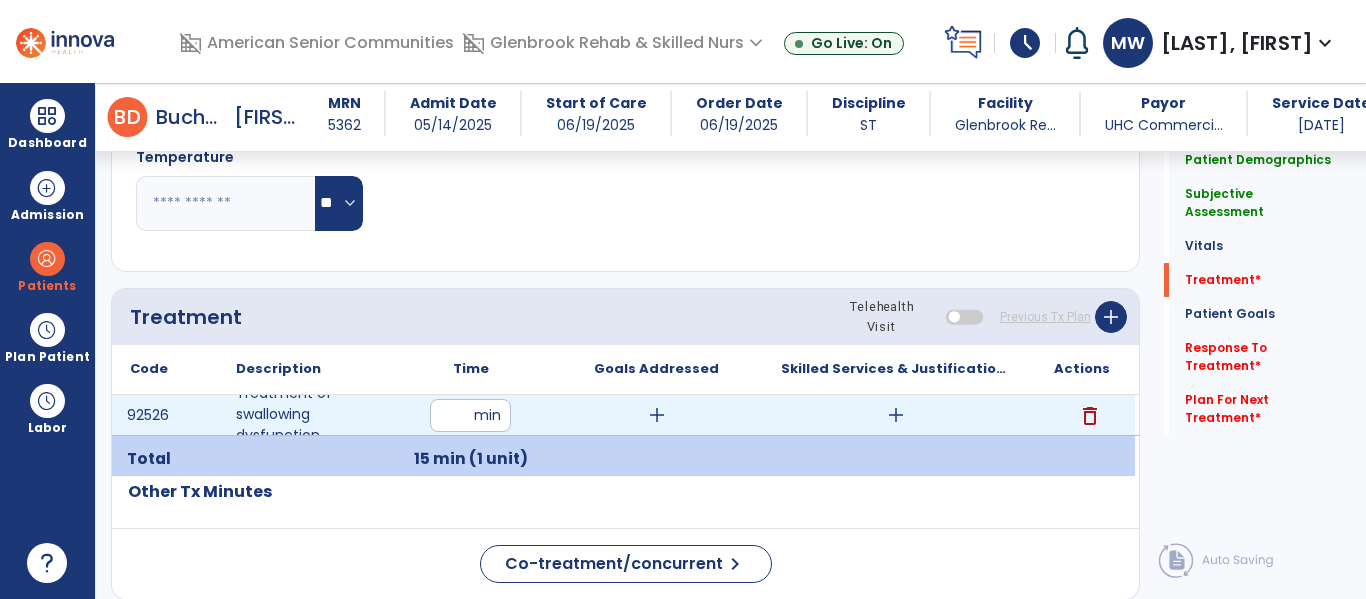 click on "add" at bounding box center (896, 415) 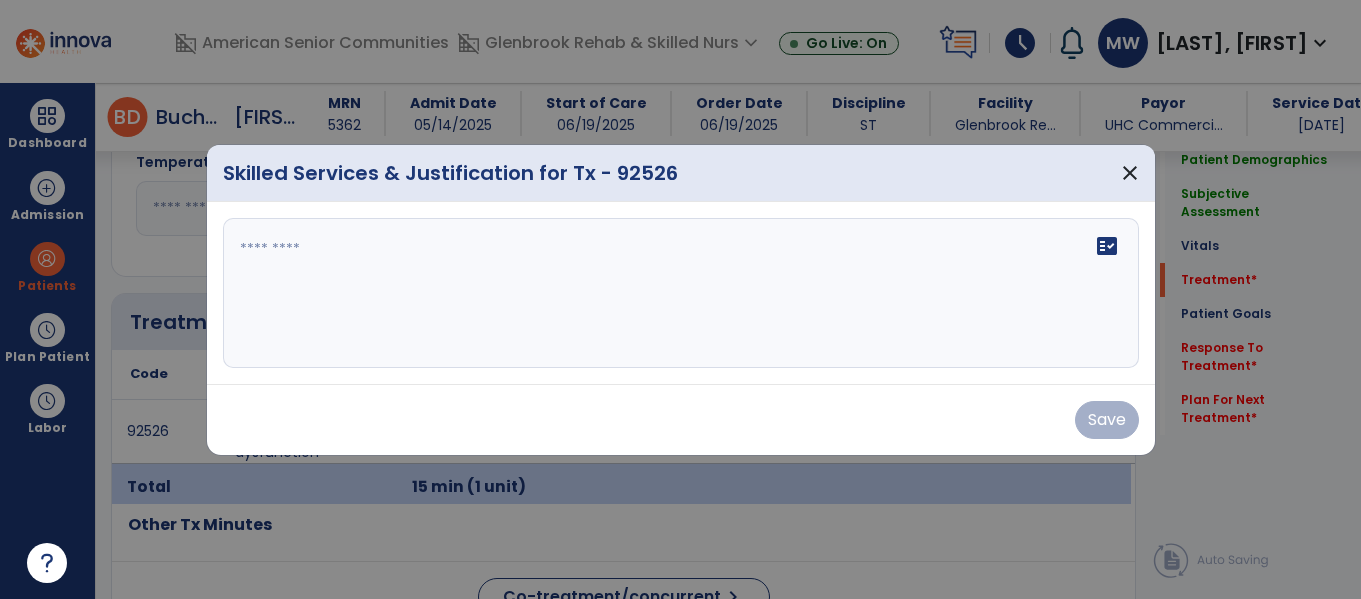 scroll, scrollTop: 1041, scrollLeft: 0, axis: vertical 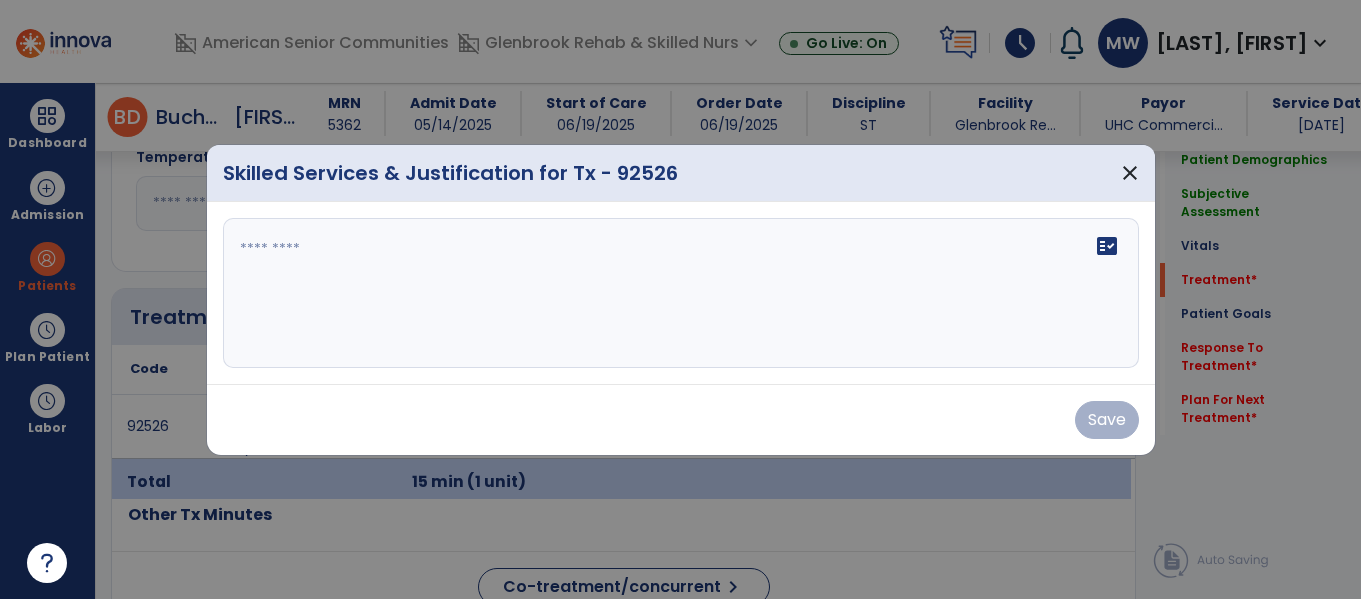 click on "Save" at bounding box center [681, 419] 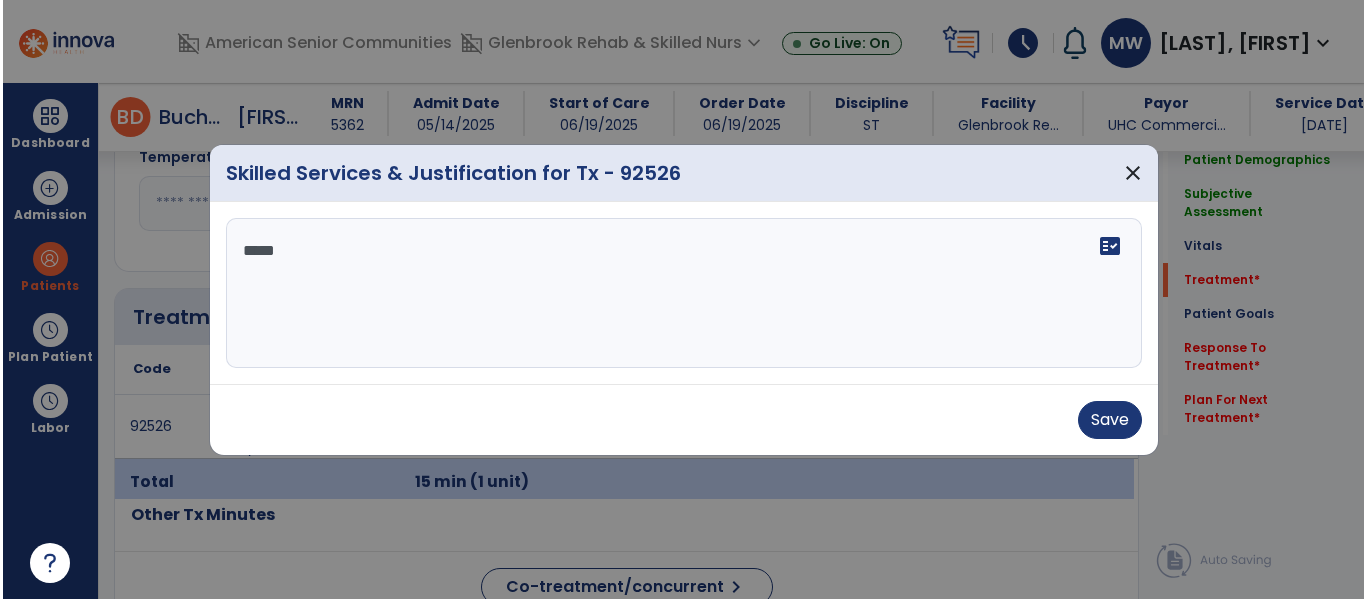 scroll, scrollTop: 0, scrollLeft: 0, axis: both 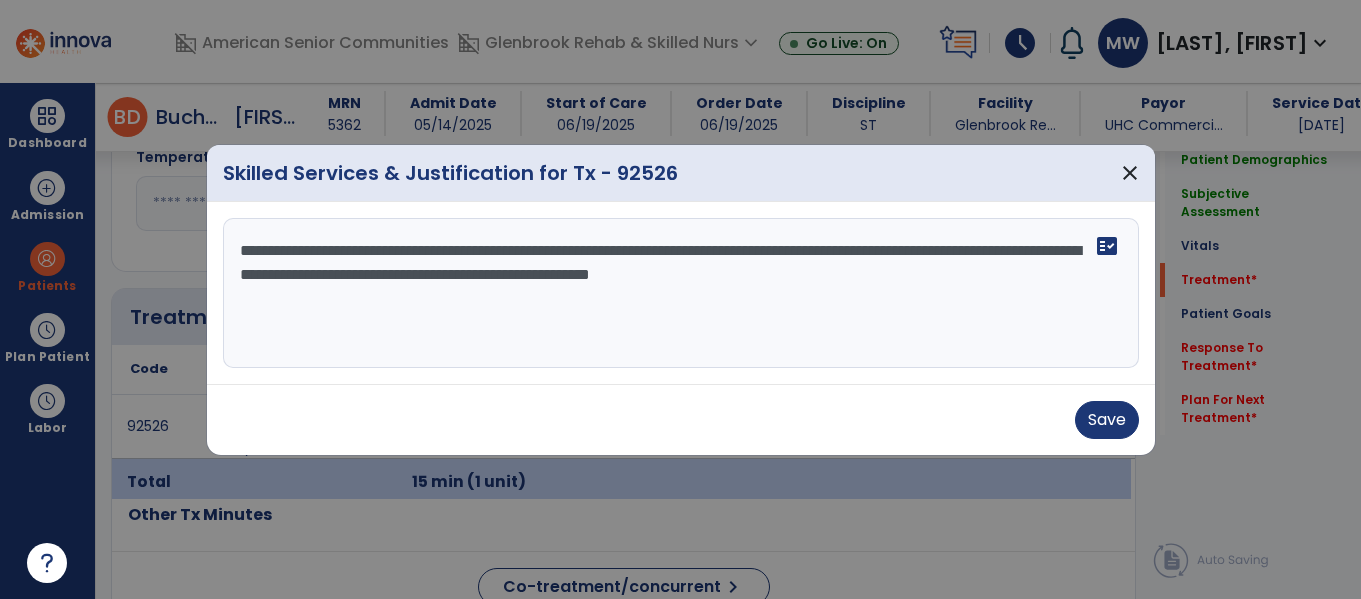 type on "**********" 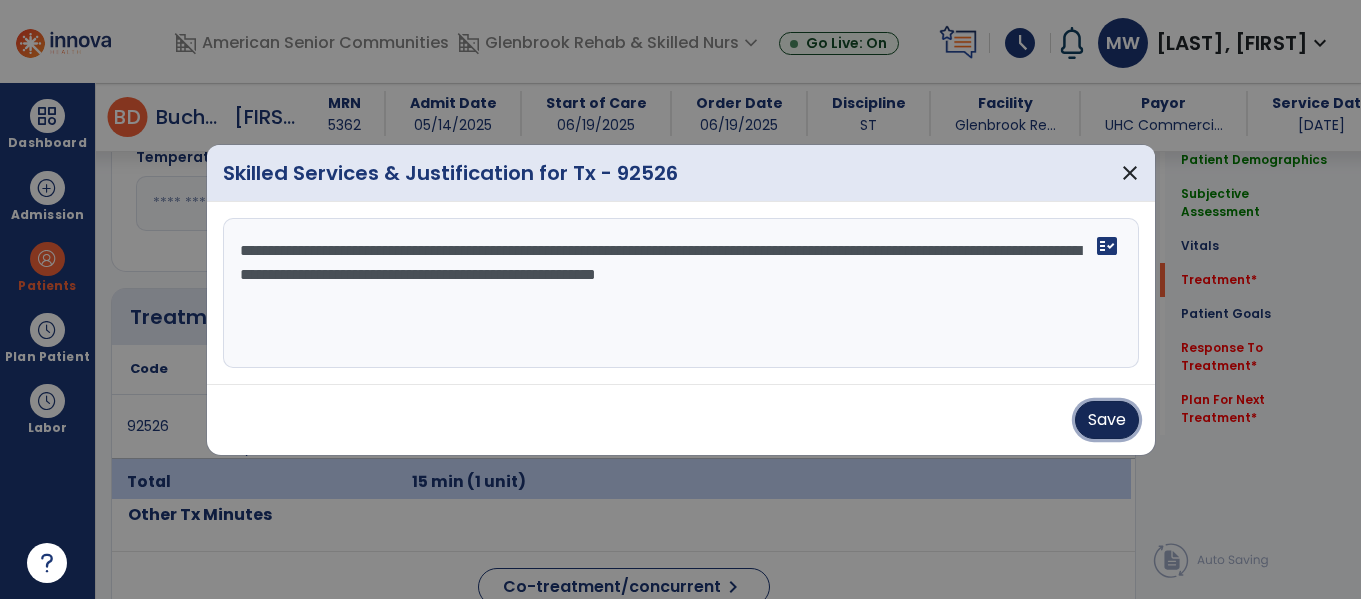 click on "Save" at bounding box center [1107, 420] 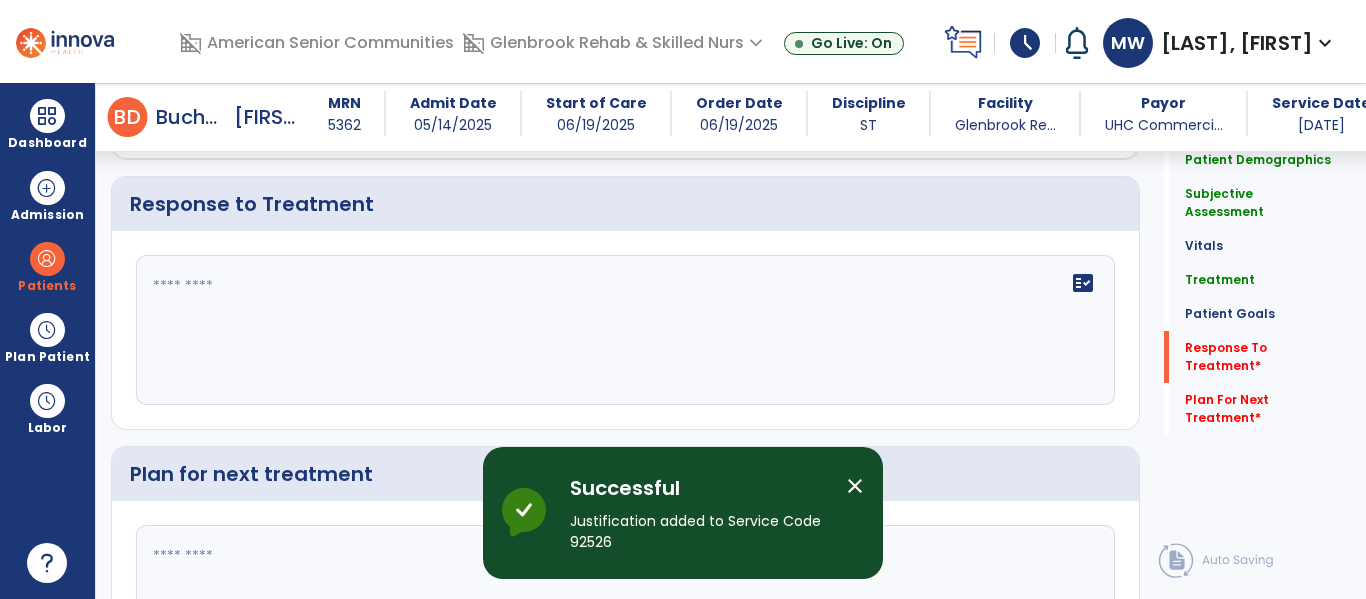 scroll, scrollTop: 2264, scrollLeft: 0, axis: vertical 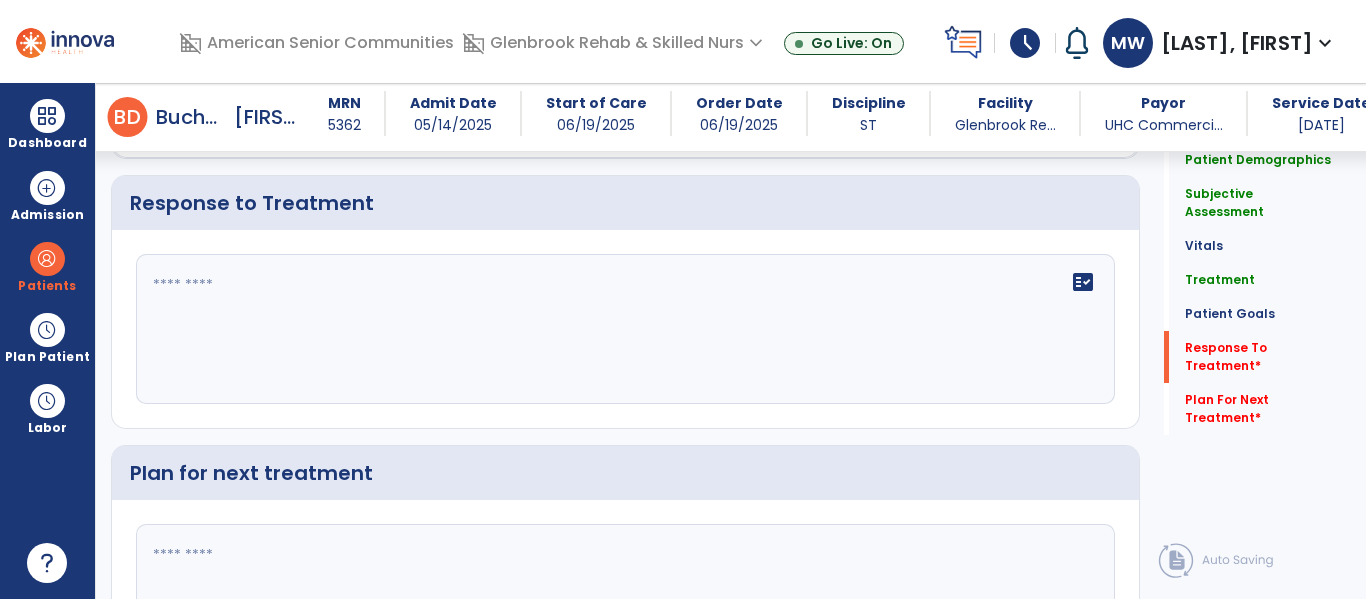 click on "fact_check" at bounding box center [625, 329] 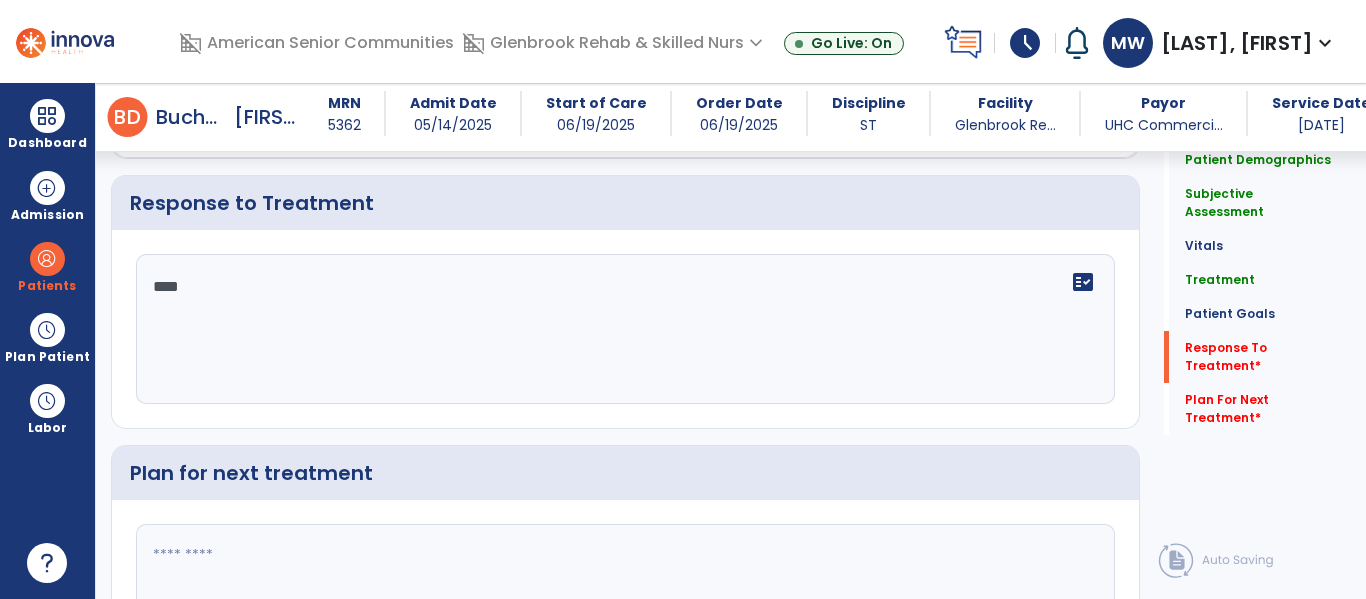 type on "**" 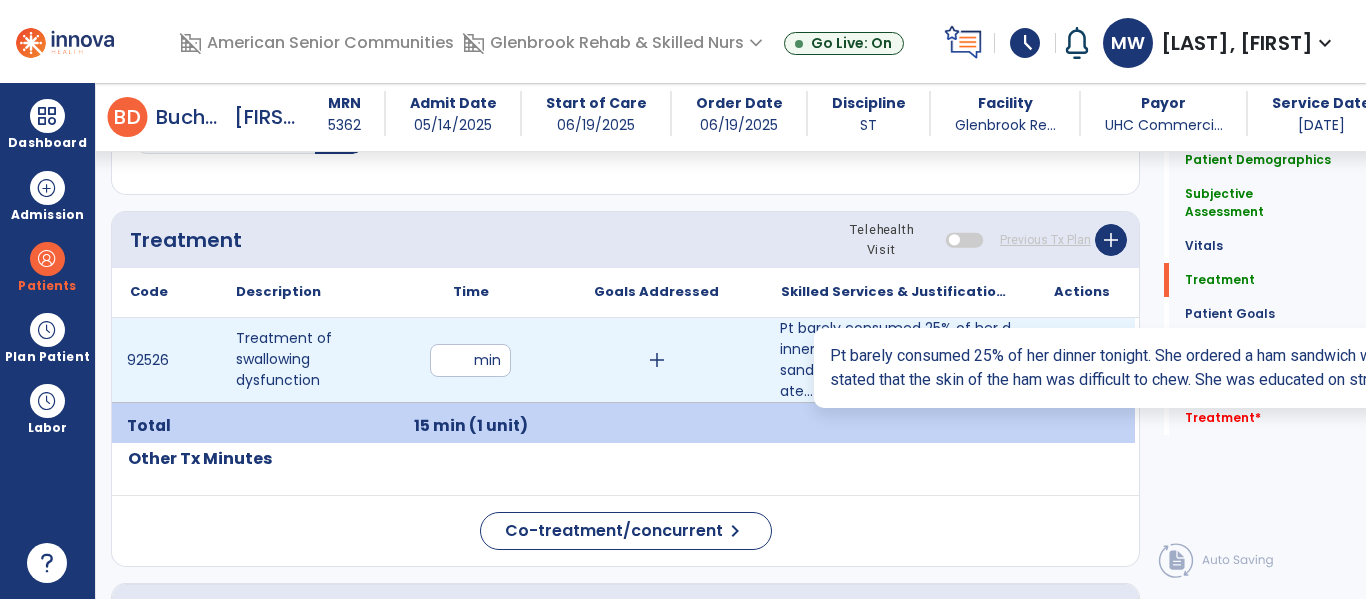type on "**********" 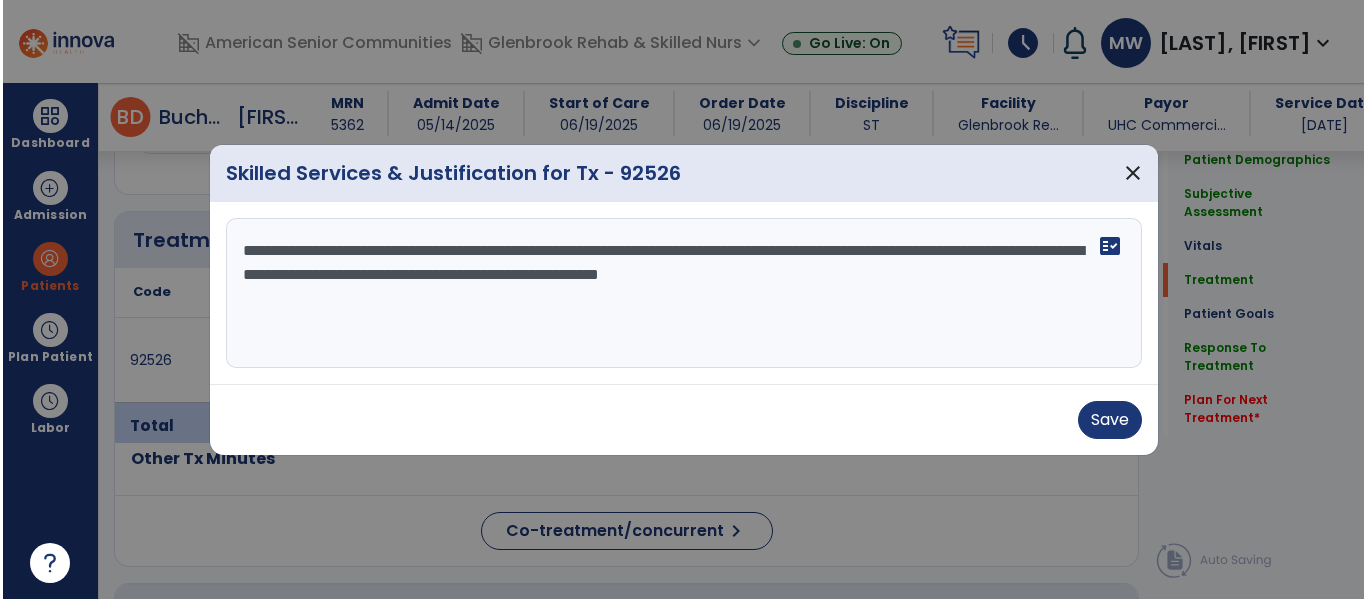 scroll, scrollTop: 1118, scrollLeft: 0, axis: vertical 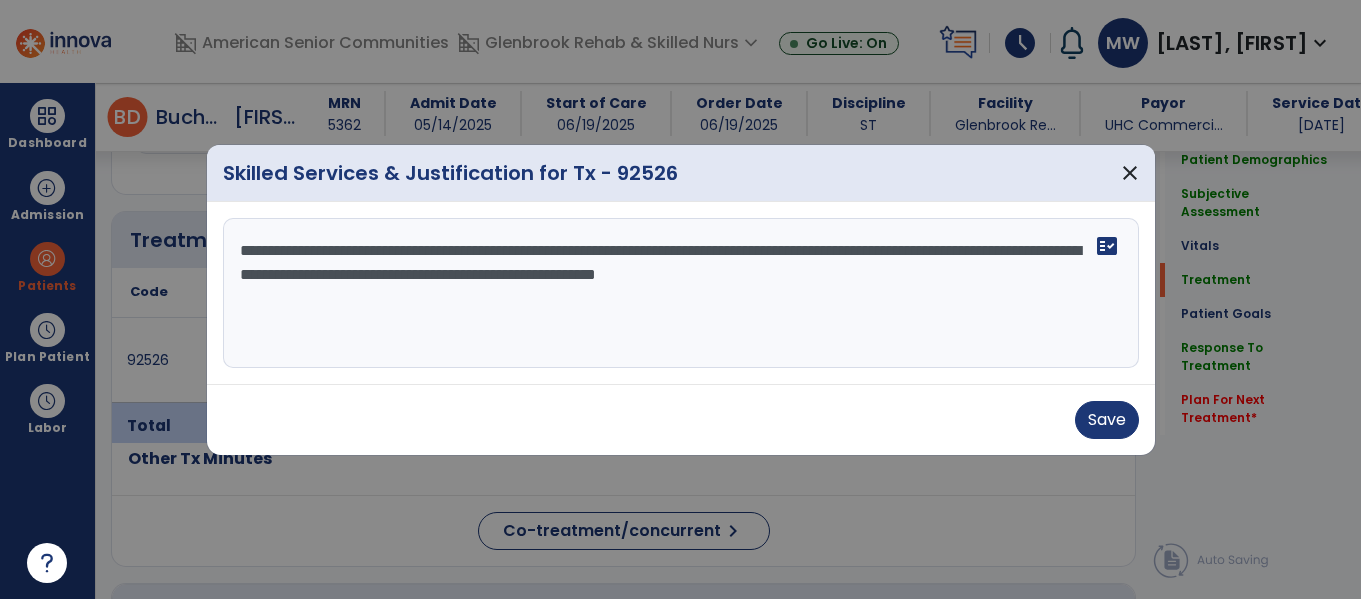 click on "**********" at bounding box center [681, 293] 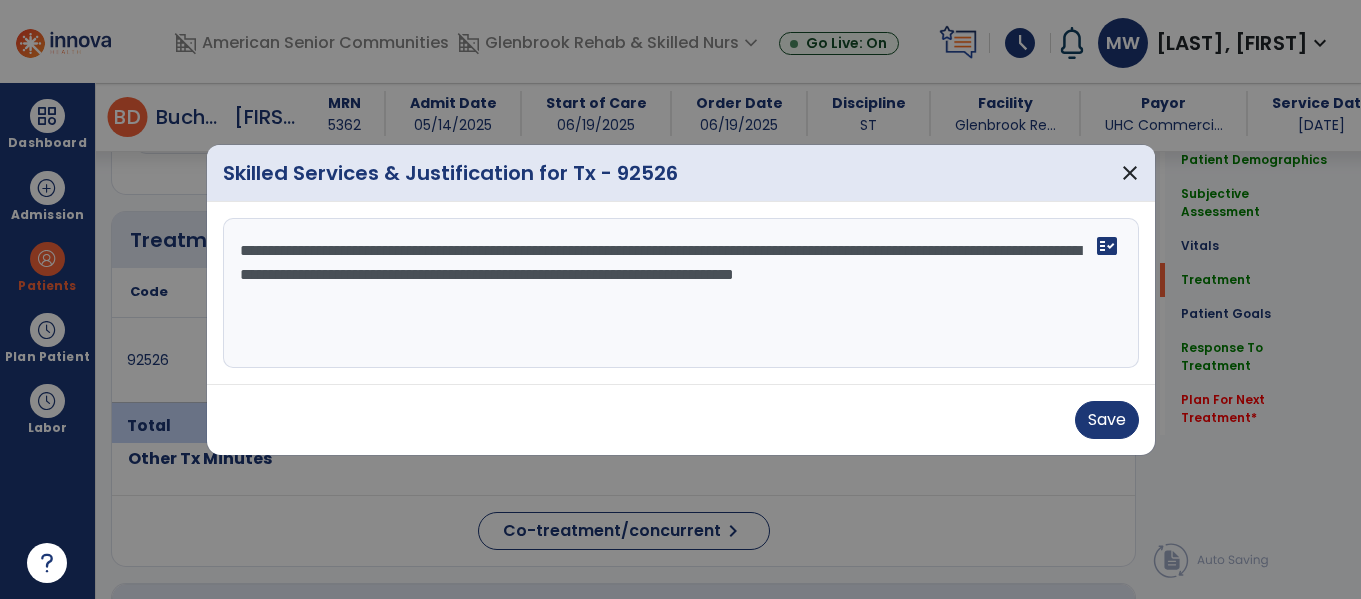 click on "**********" at bounding box center (681, 293) 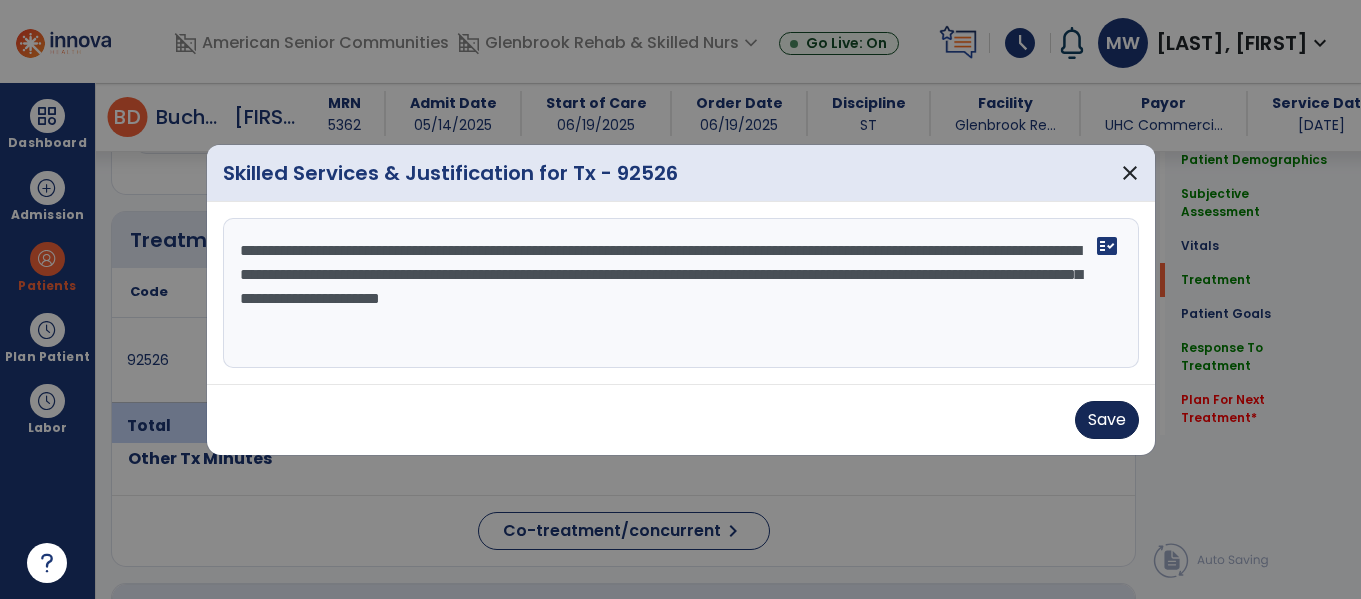 type on "**********" 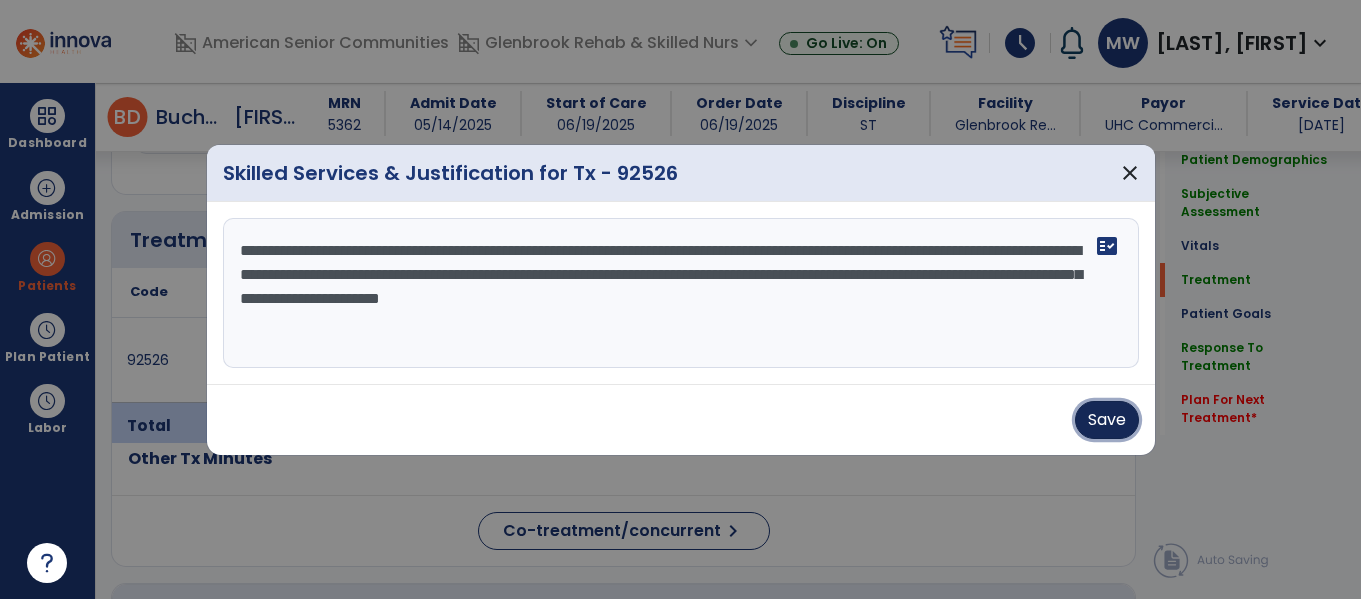 click on "Save" at bounding box center [1107, 420] 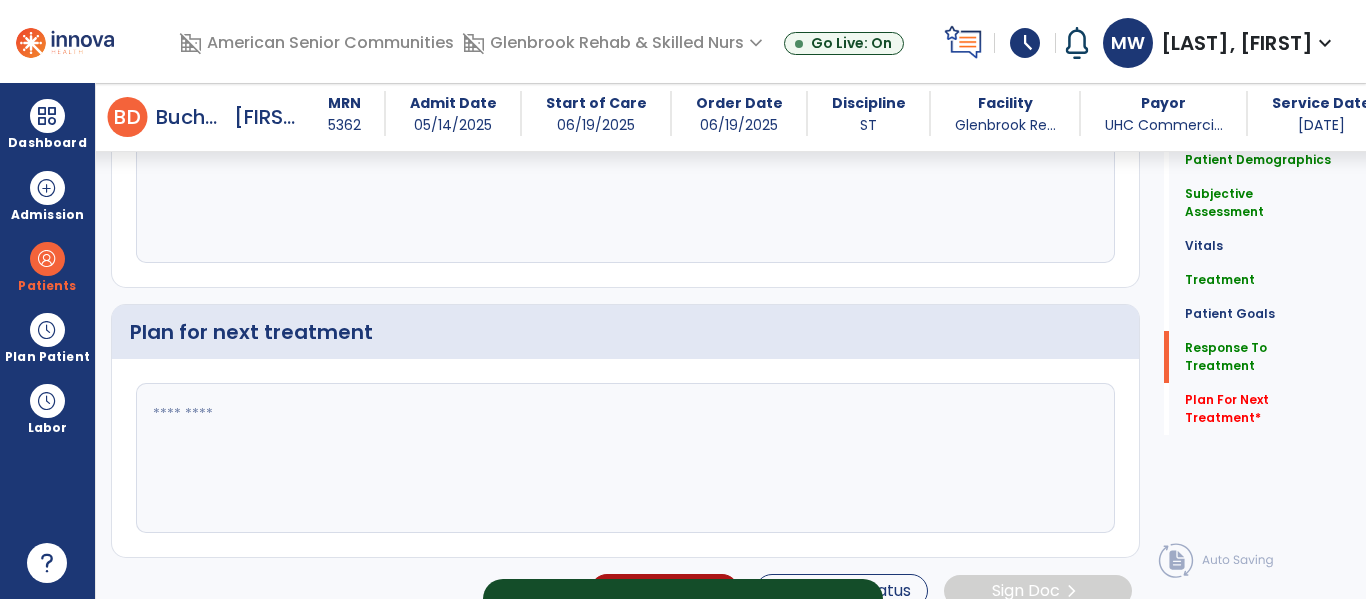 scroll, scrollTop: 2430, scrollLeft: 0, axis: vertical 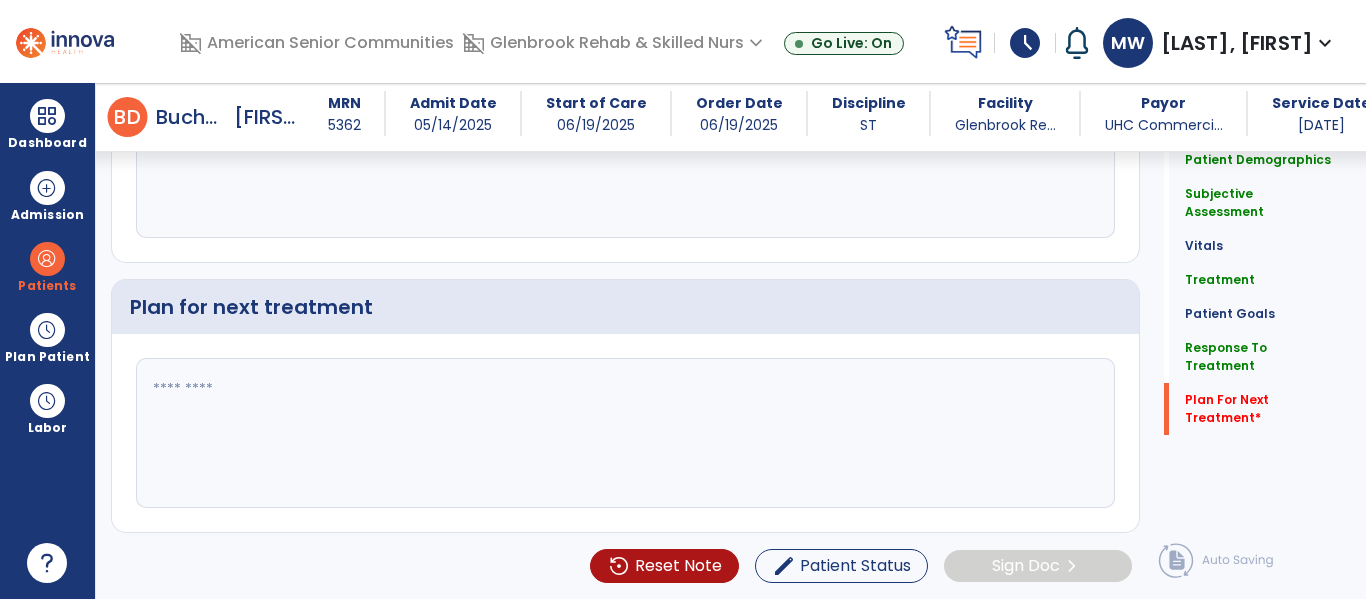 click at bounding box center [623, 433] 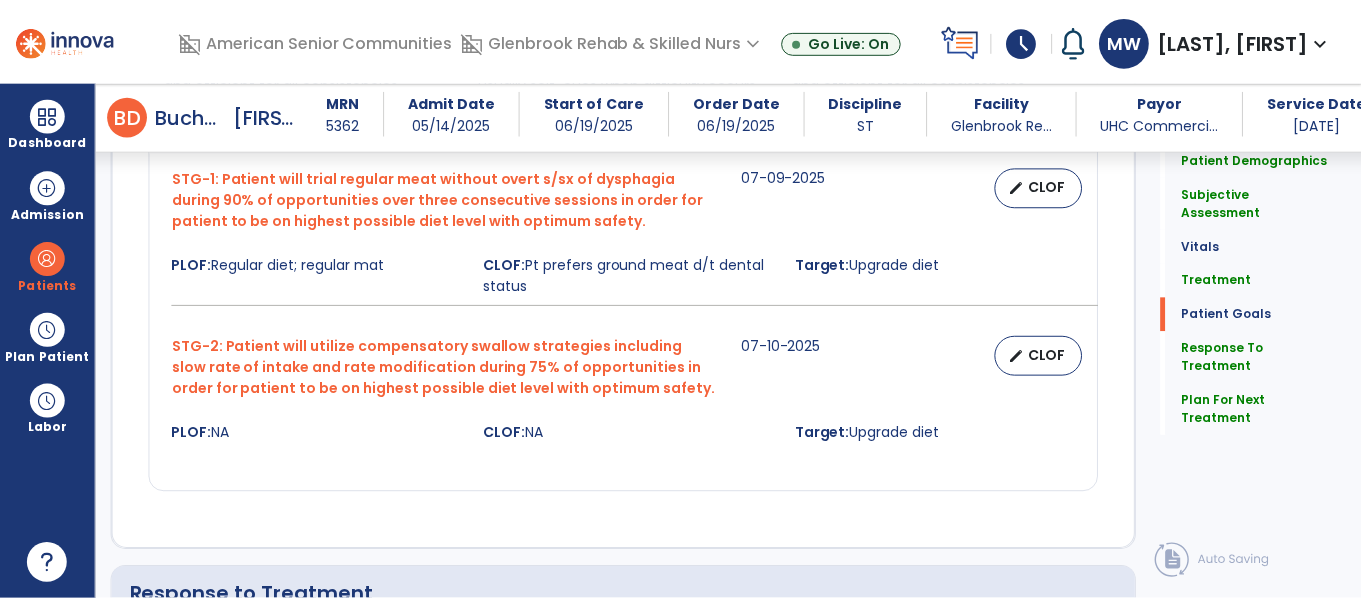 scroll, scrollTop: 2430, scrollLeft: 0, axis: vertical 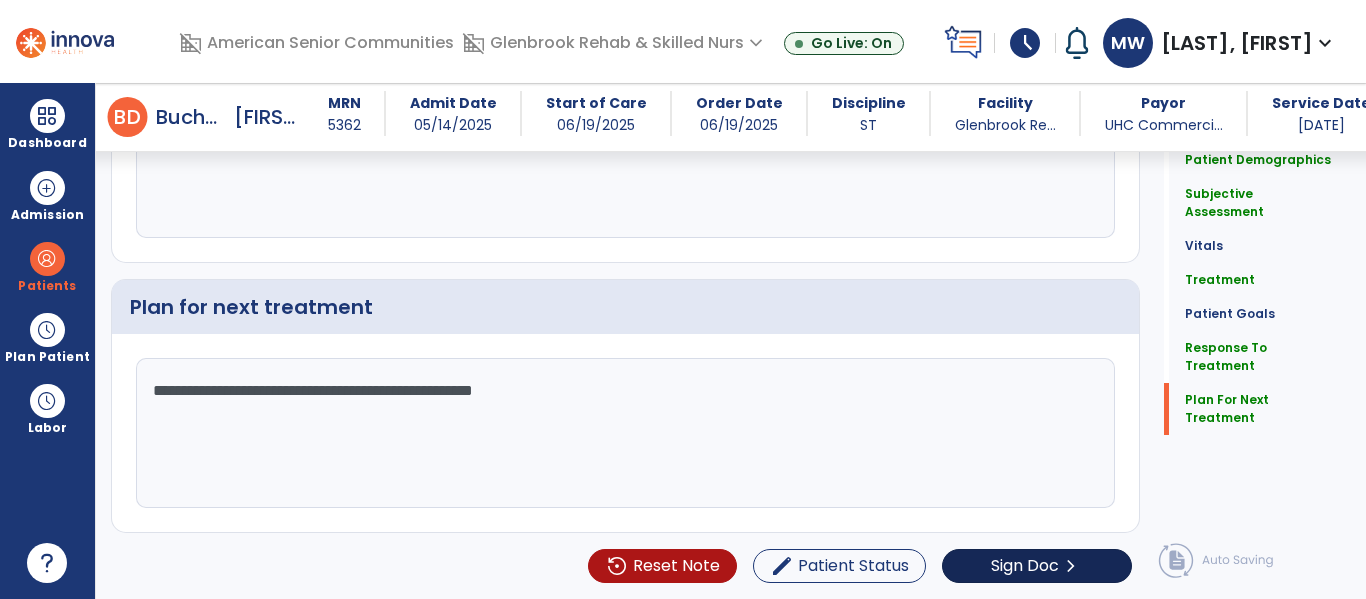 type on "**********" 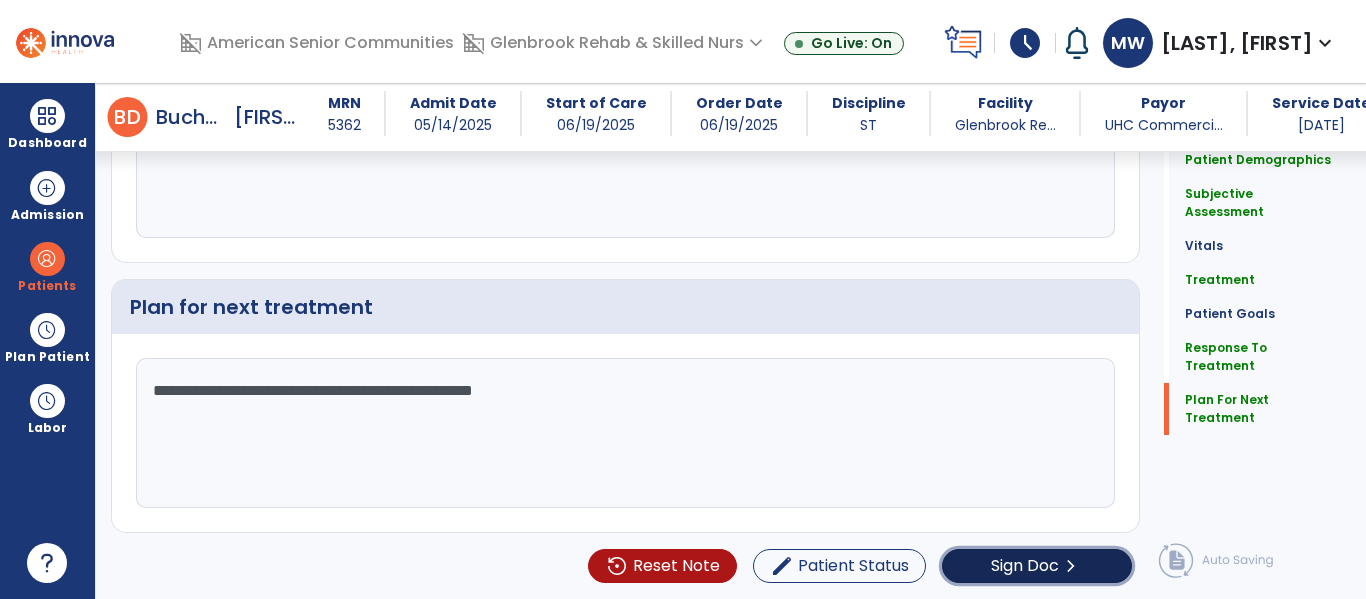 click on "Sign Doc" at bounding box center [1025, 566] 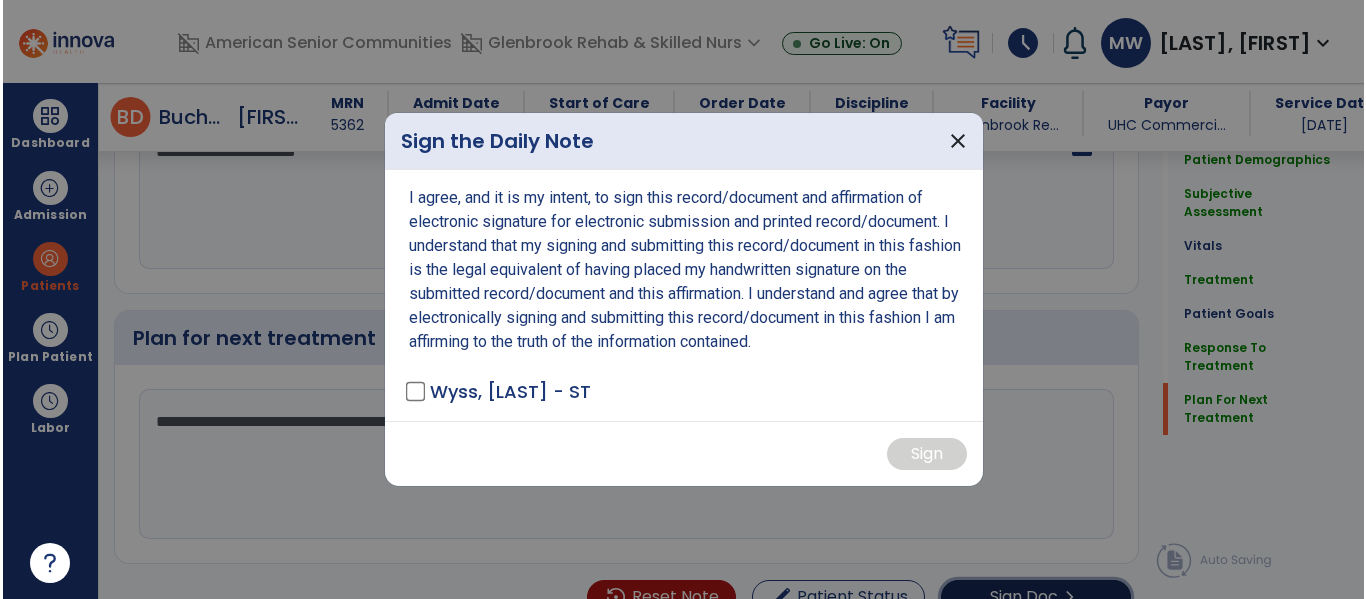 scroll, scrollTop: 2430, scrollLeft: 0, axis: vertical 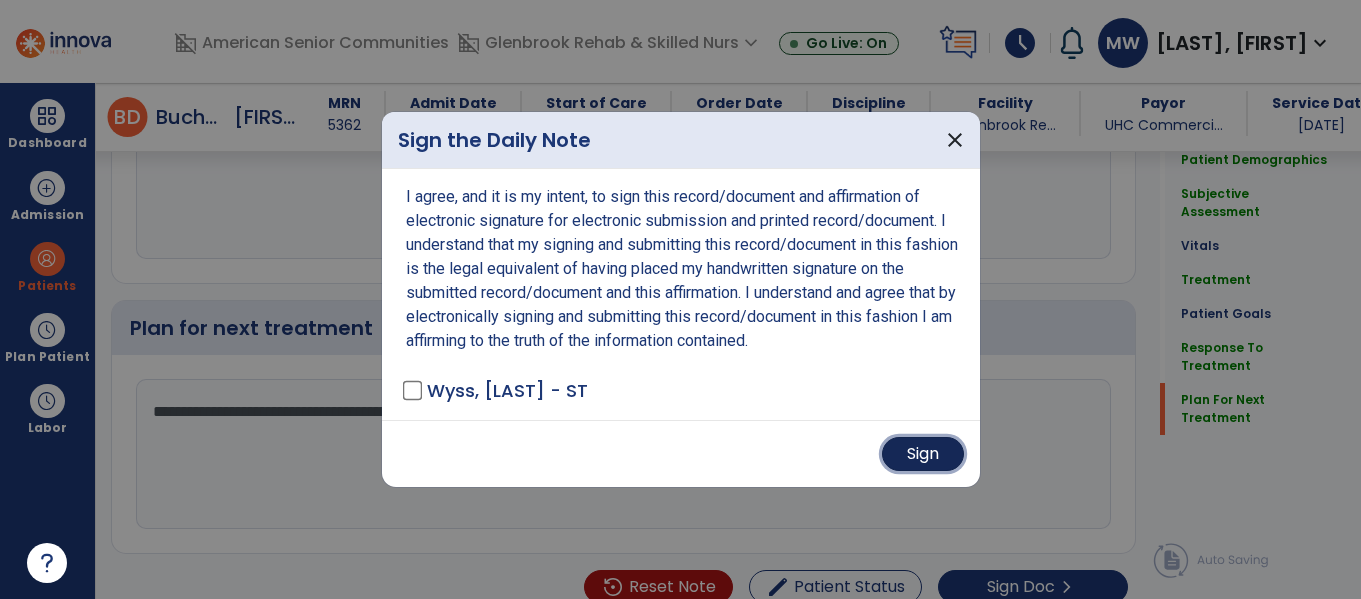 click on "Sign" at bounding box center (923, 454) 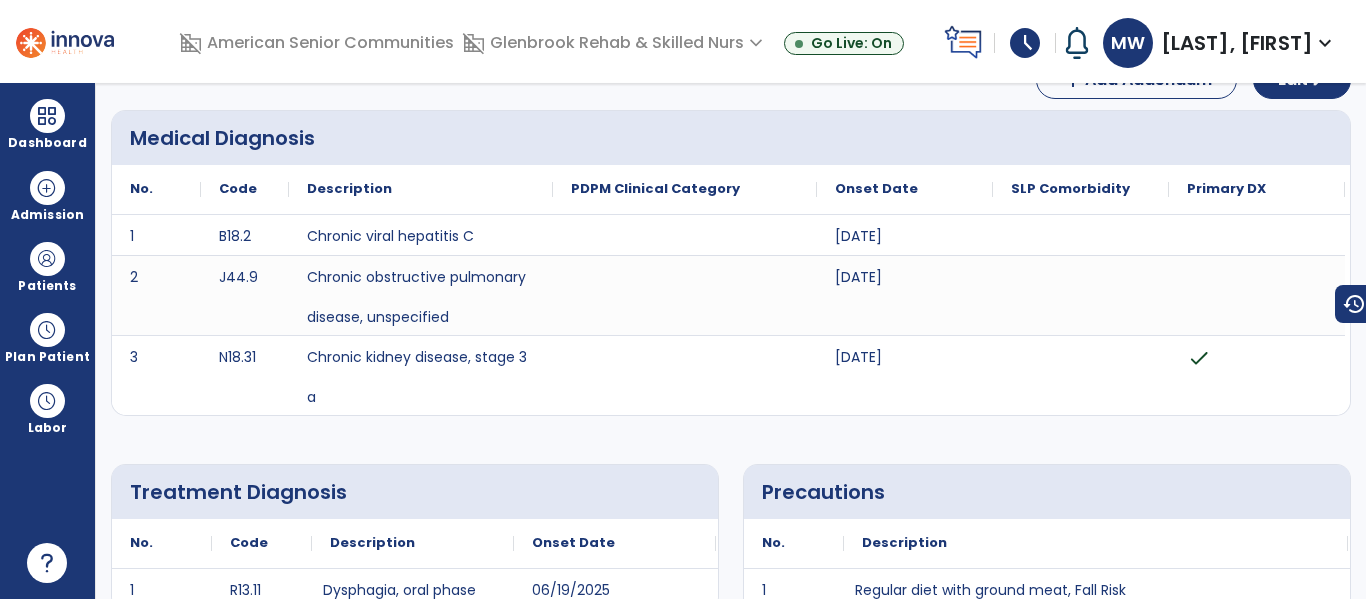 scroll, scrollTop: 0, scrollLeft: 0, axis: both 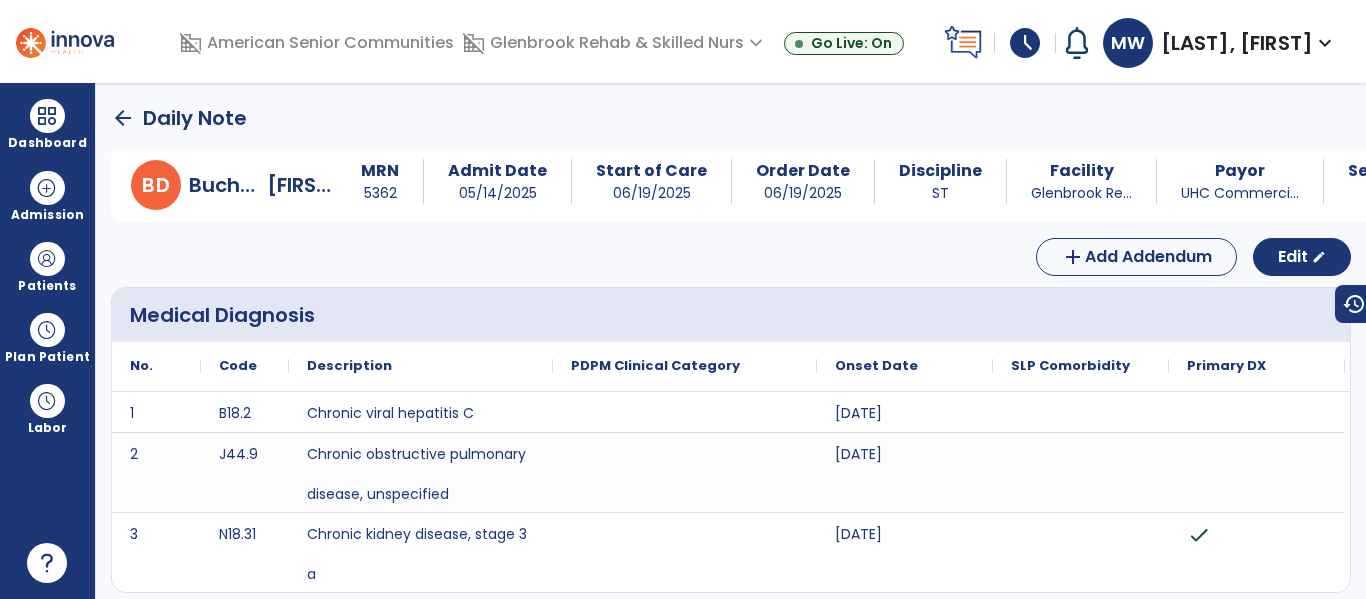 click on "arrow_back" at bounding box center [123, 118] 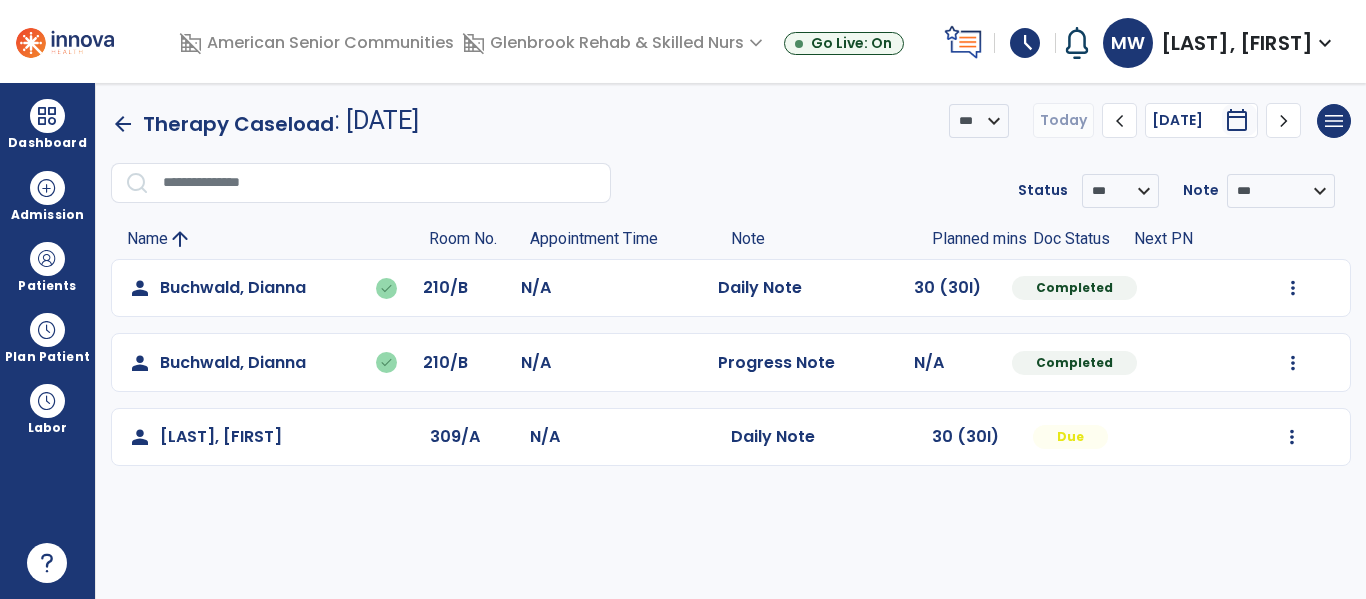 click on "Mark Visit As Complete   Reset Note   Open Document   G + C Mins" at bounding box center (1285, 288) 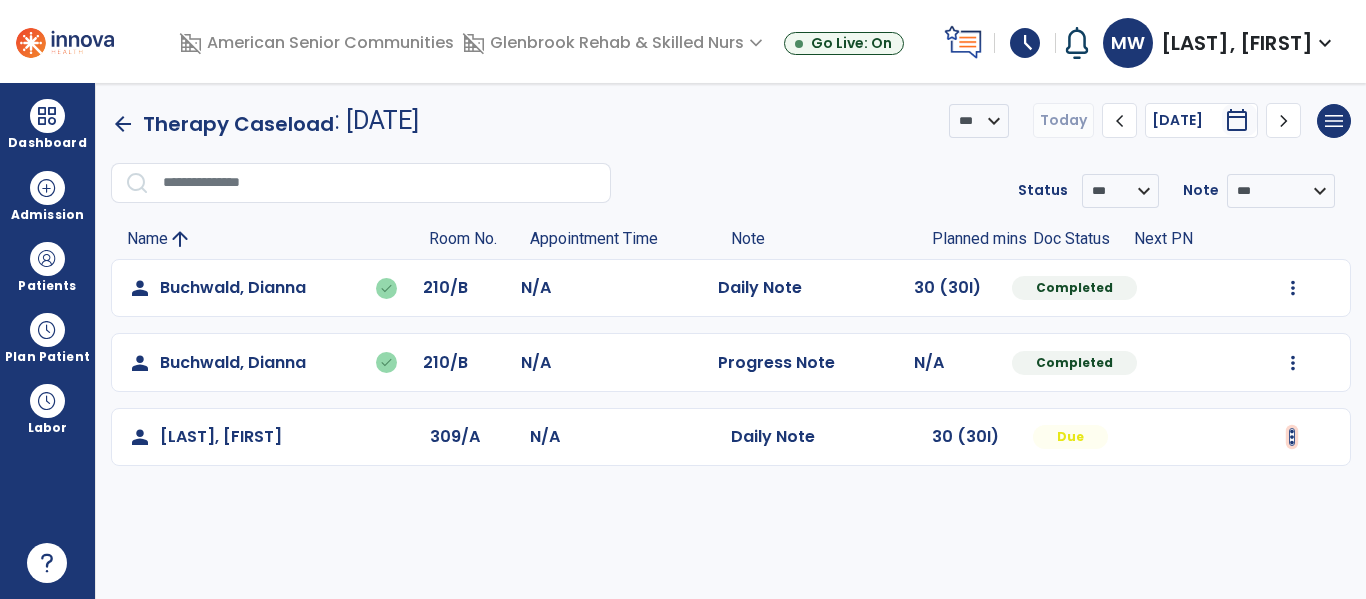 click at bounding box center [1293, 288] 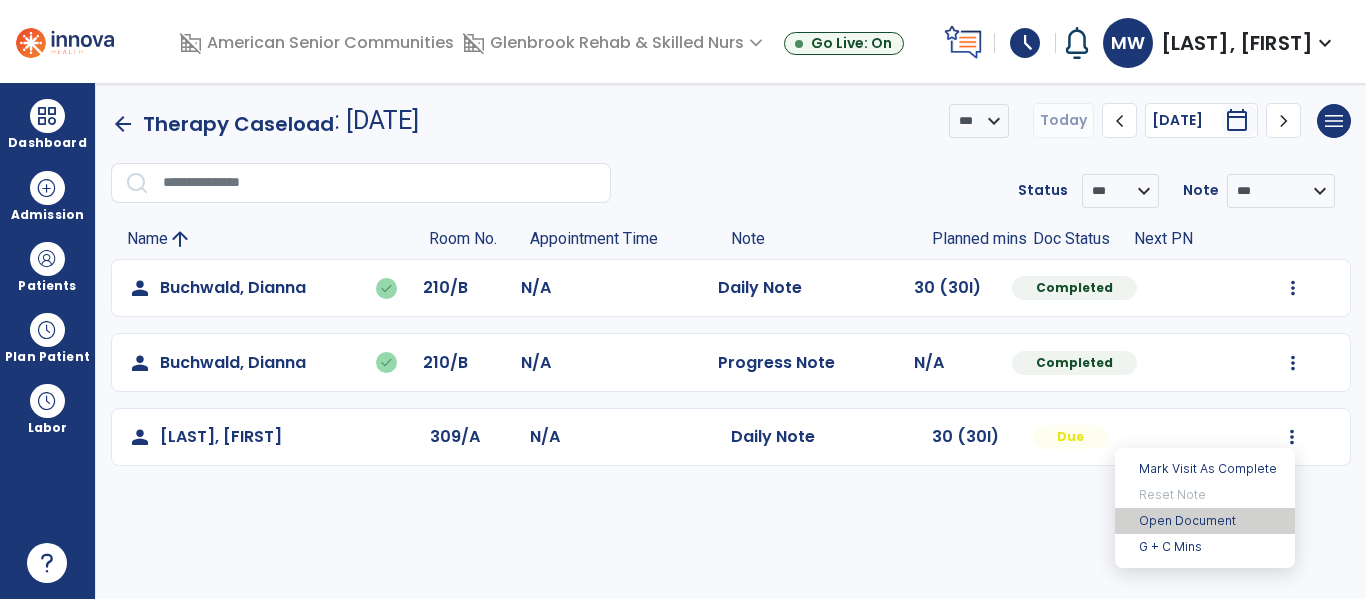 click on "Open Document" at bounding box center [1205, 521] 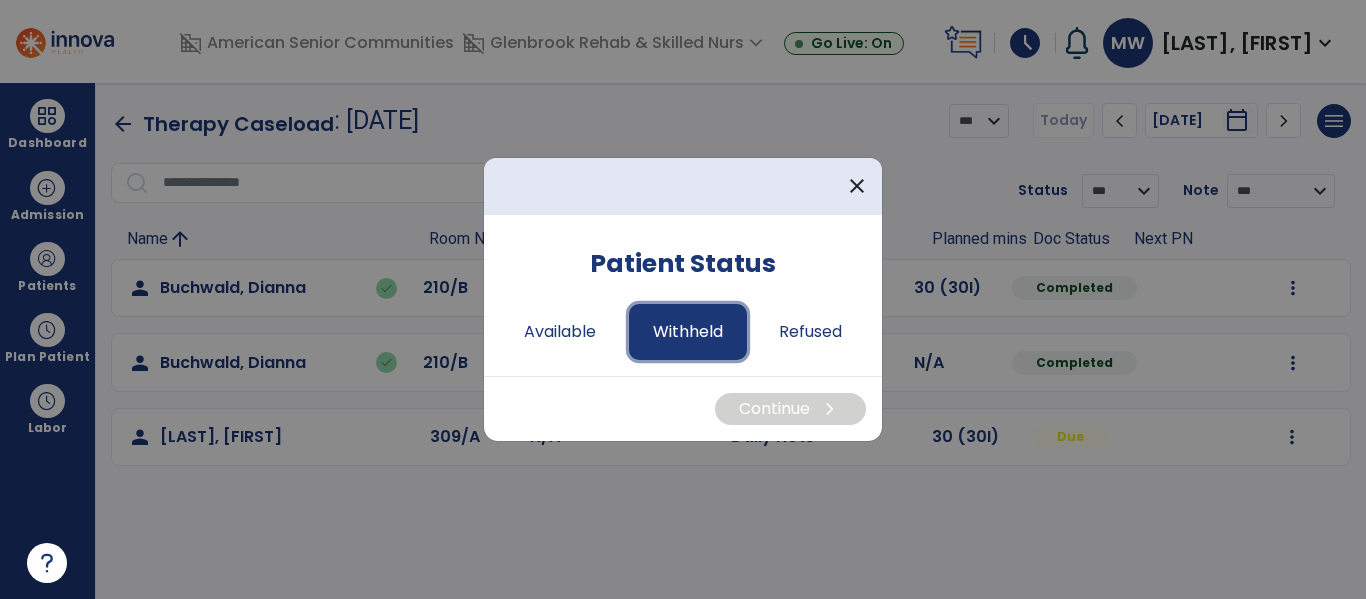click on "Withheld" at bounding box center [560, 332] 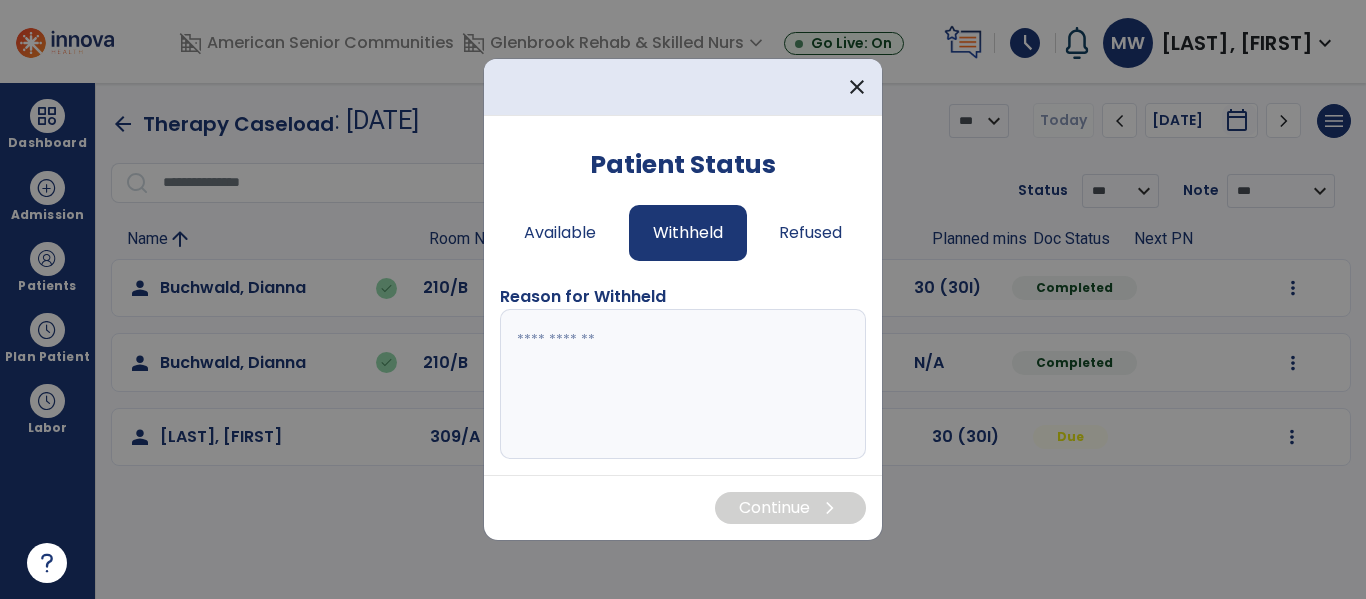 click at bounding box center [683, 384] 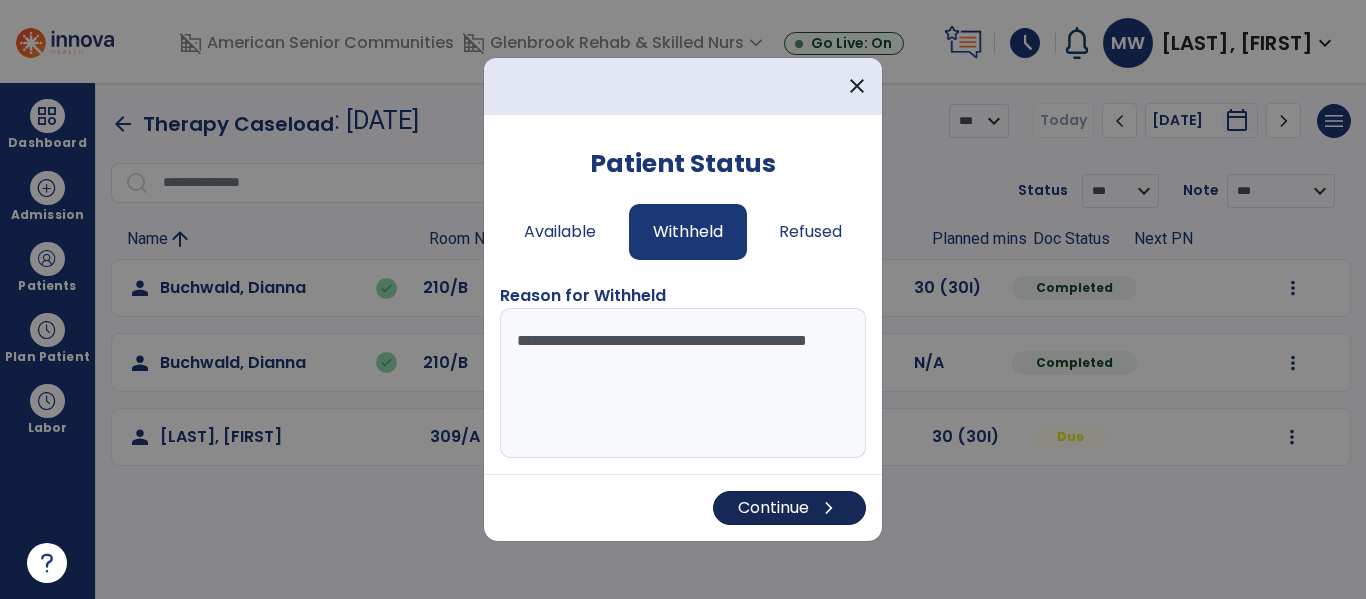 type on "**********" 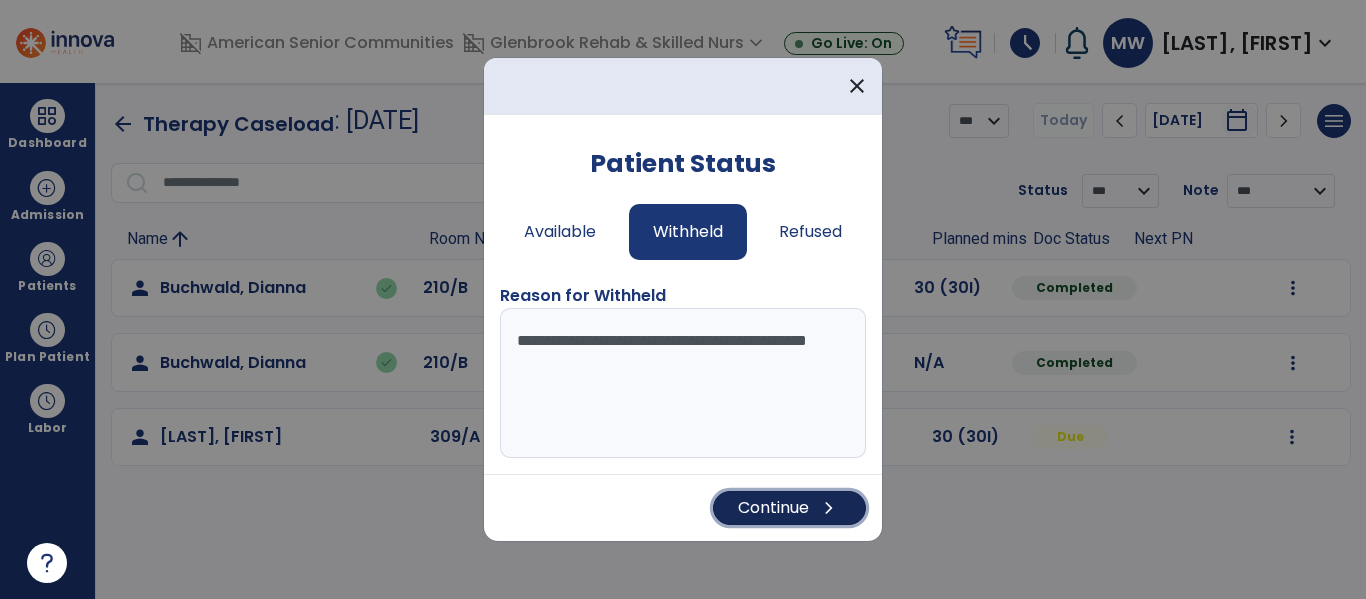 click on "Continue   chevron_right" at bounding box center [789, 508] 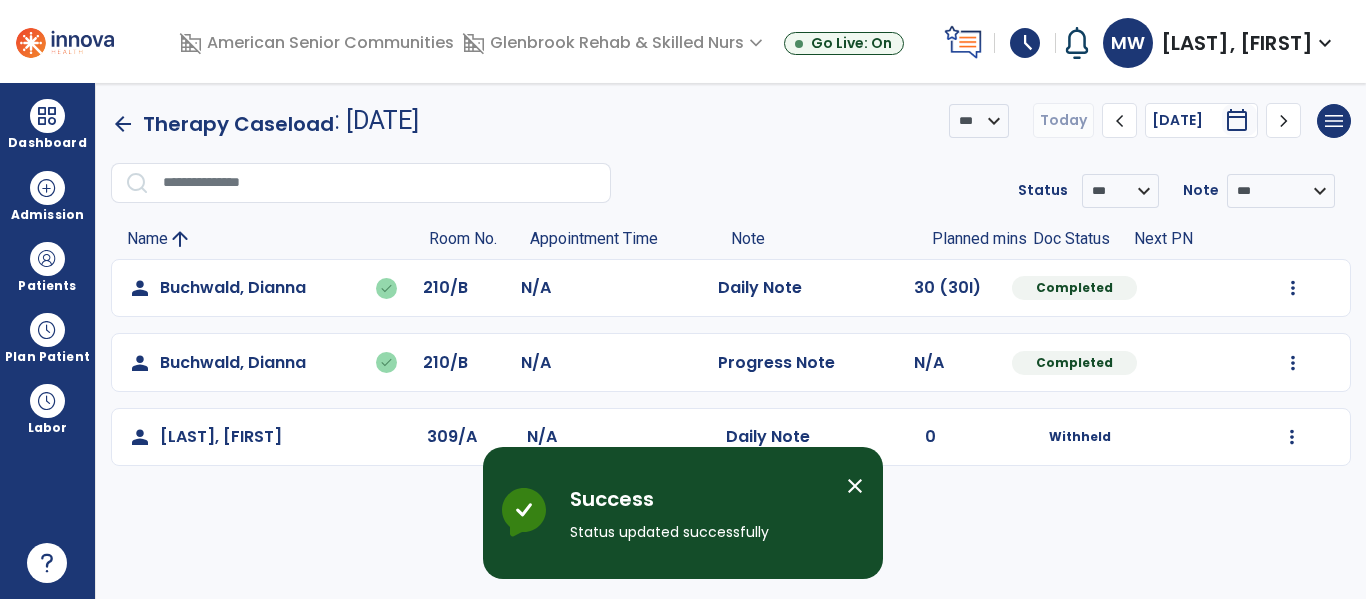 click on "expand_more" at bounding box center [1325, 43] 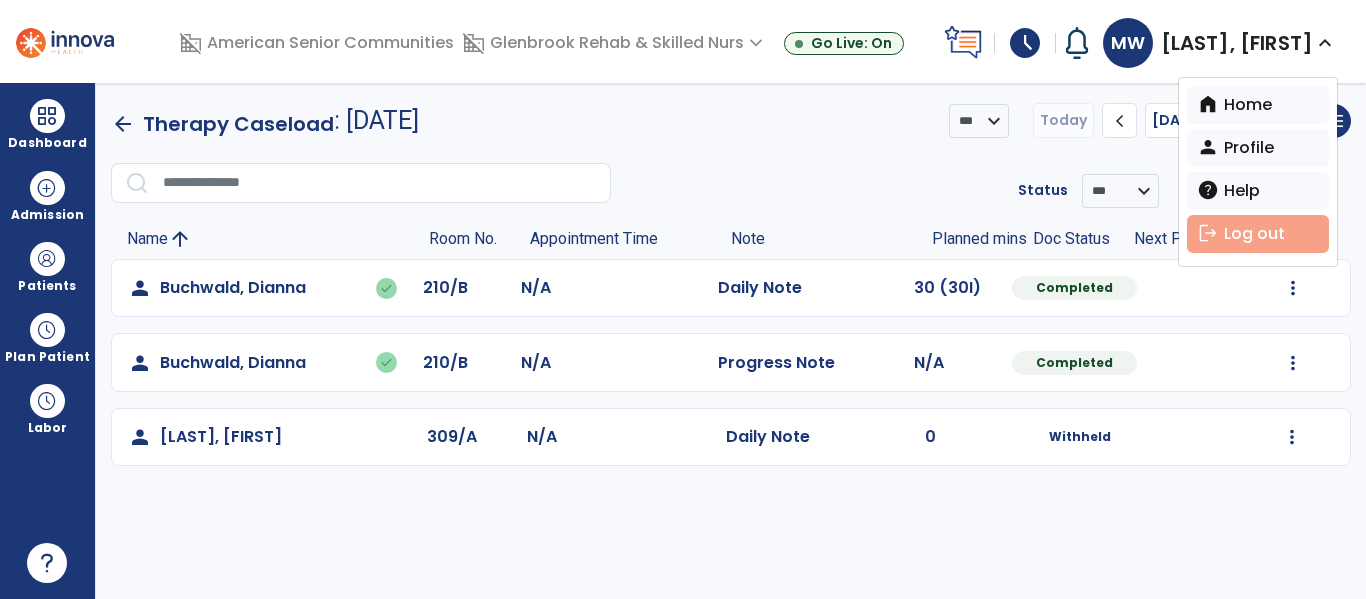 click on "logout   Log out" at bounding box center [1258, 234] 